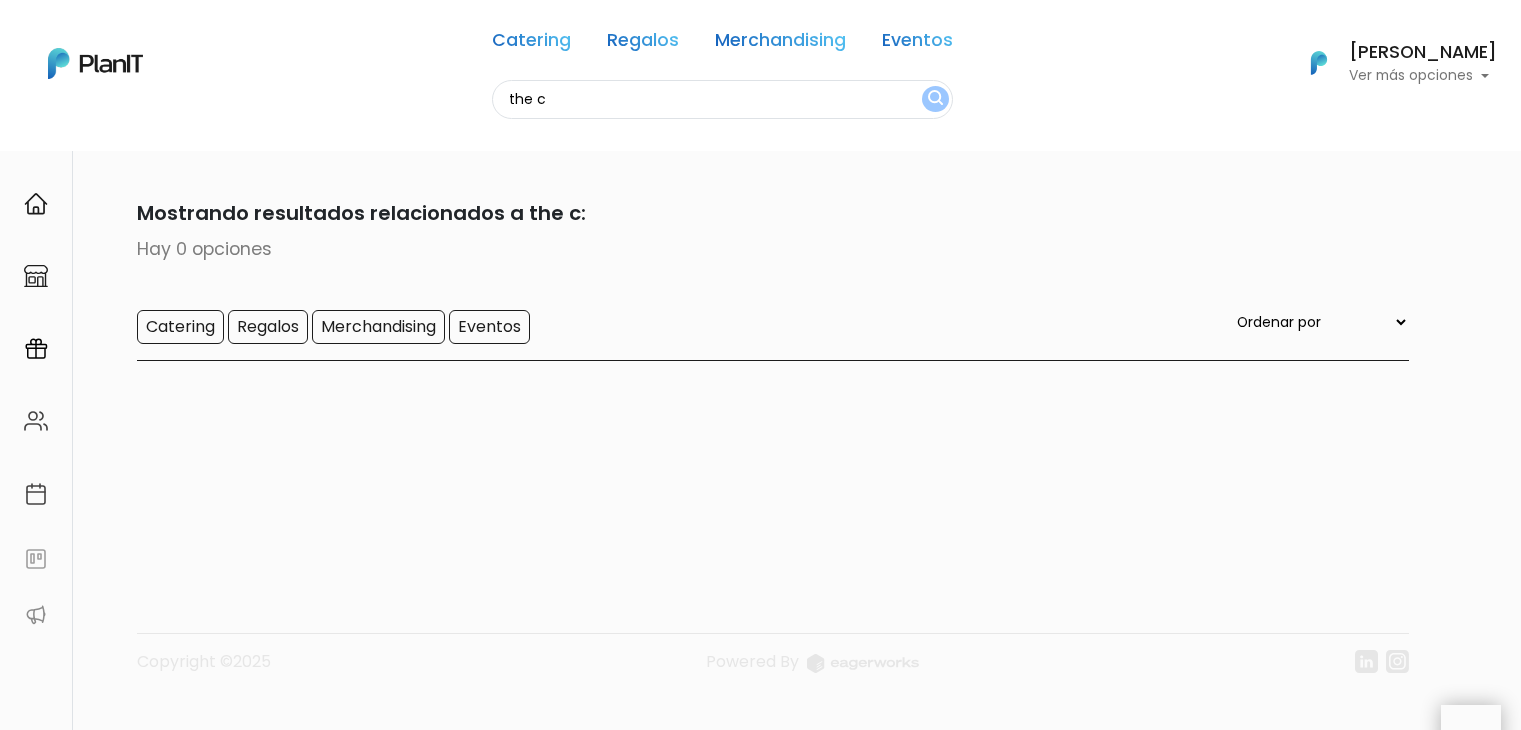 scroll, scrollTop: 0, scrollLeft: 0, axis: both 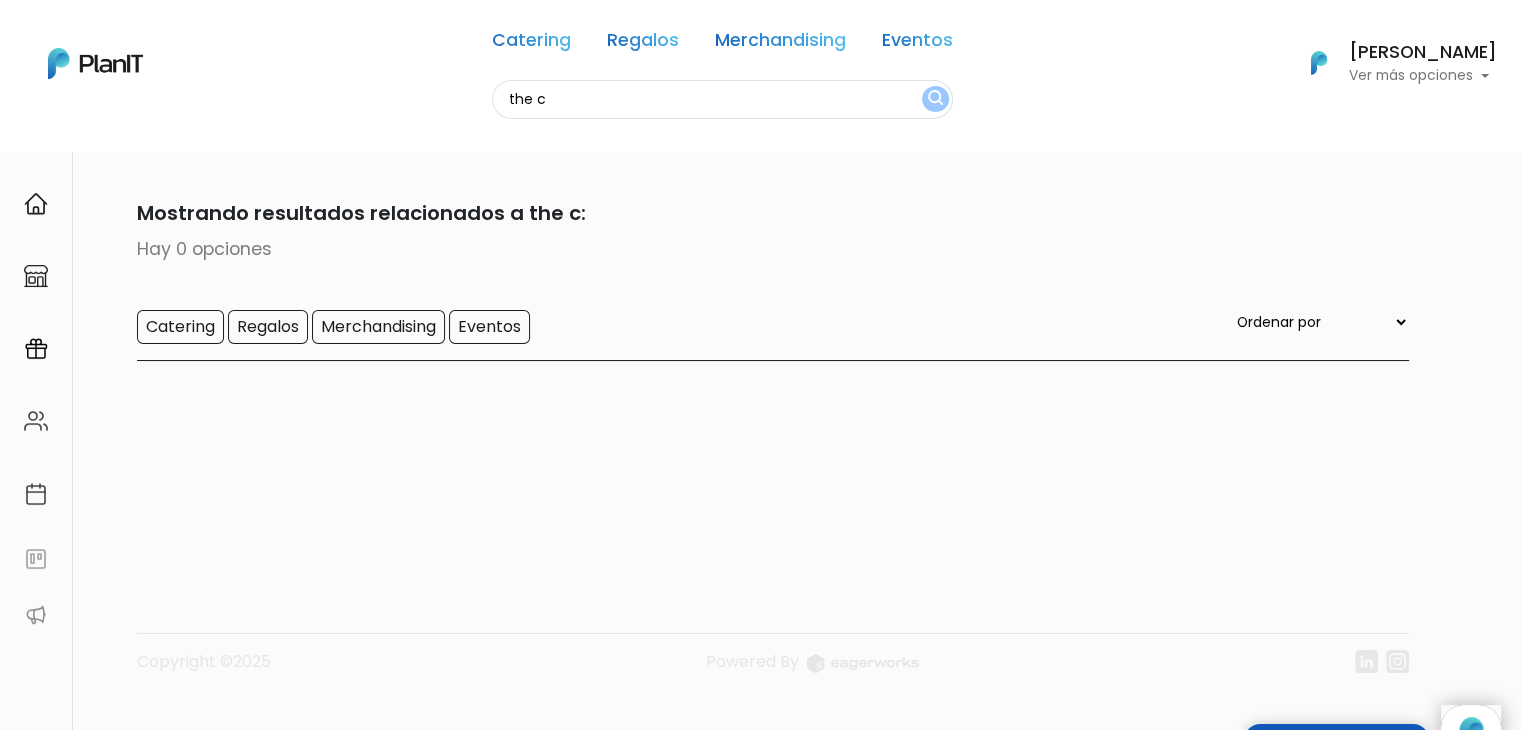click on "the c" at bounding box center [722, 99] 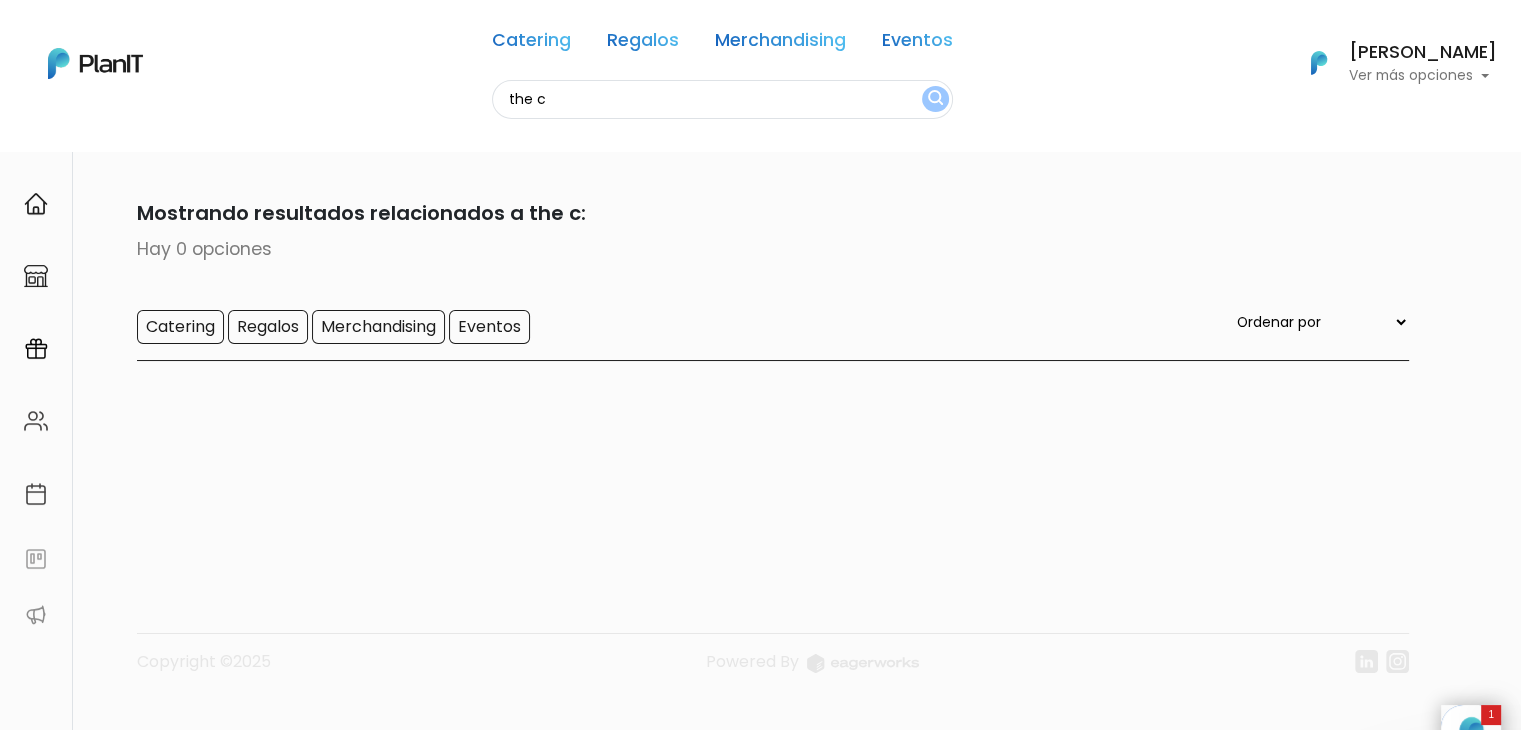 scroll, scrollTop: 0, scrollLeft: 0, axis: both 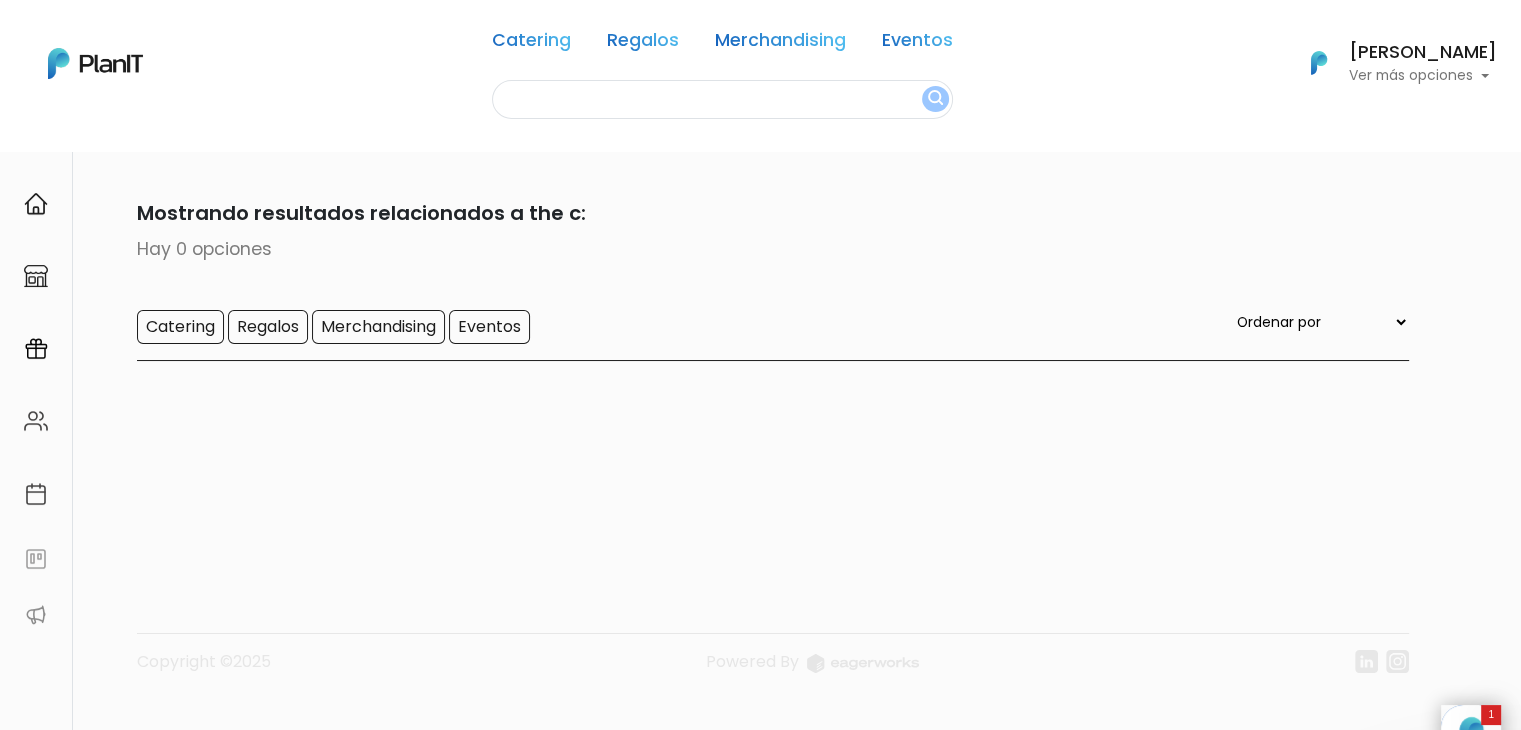 type 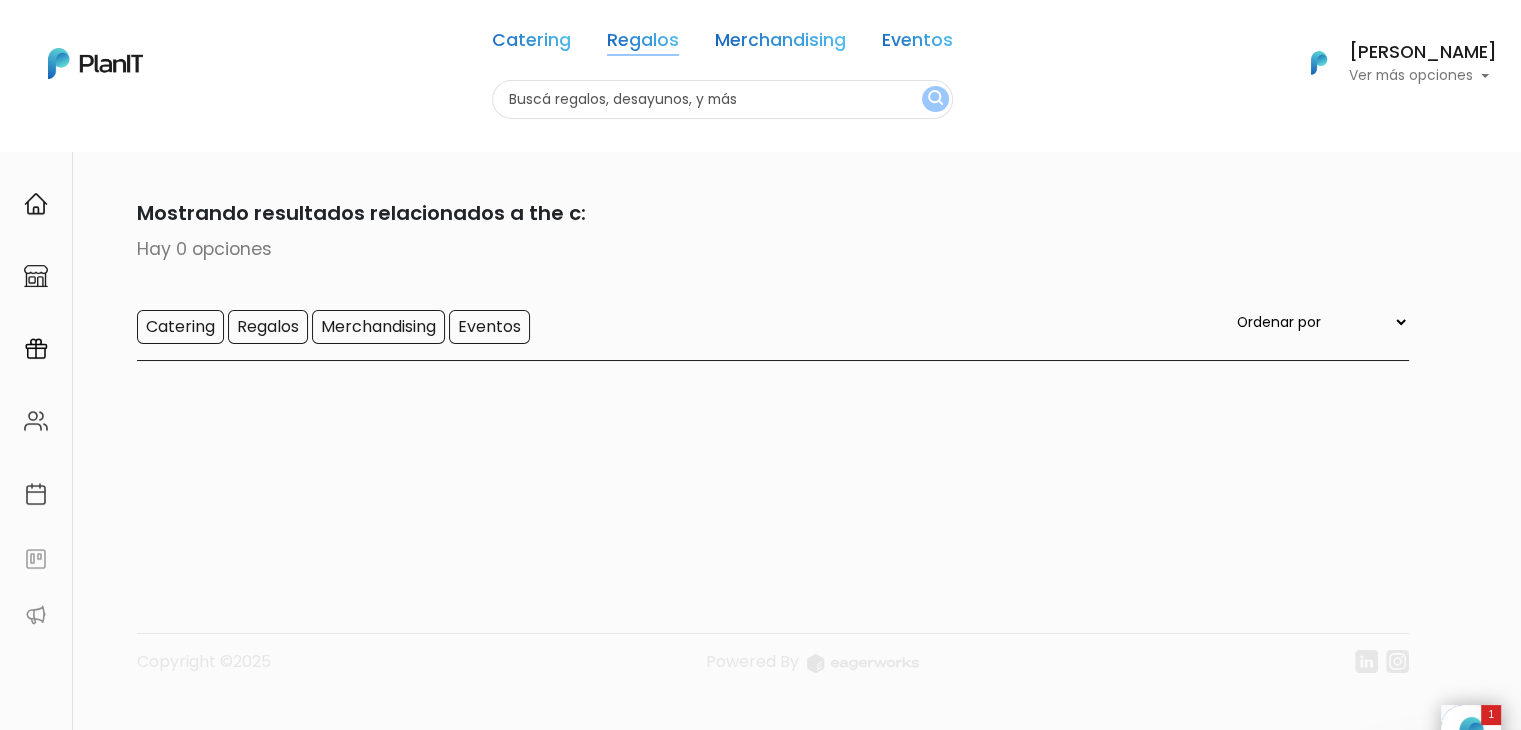 click on "Regalos" at bounding box center (643, 44) 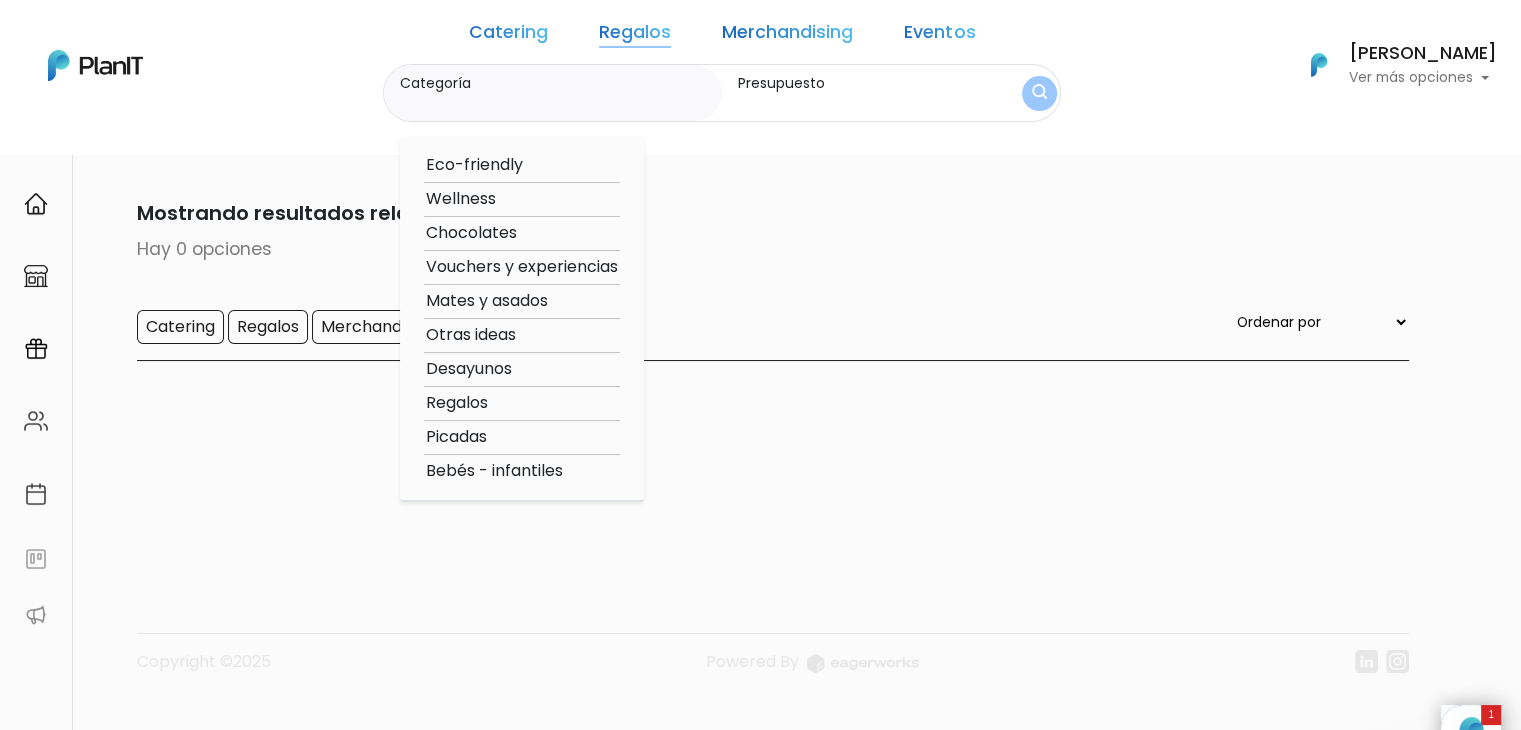 click on "Regalos" at bounding box center [522, 403] 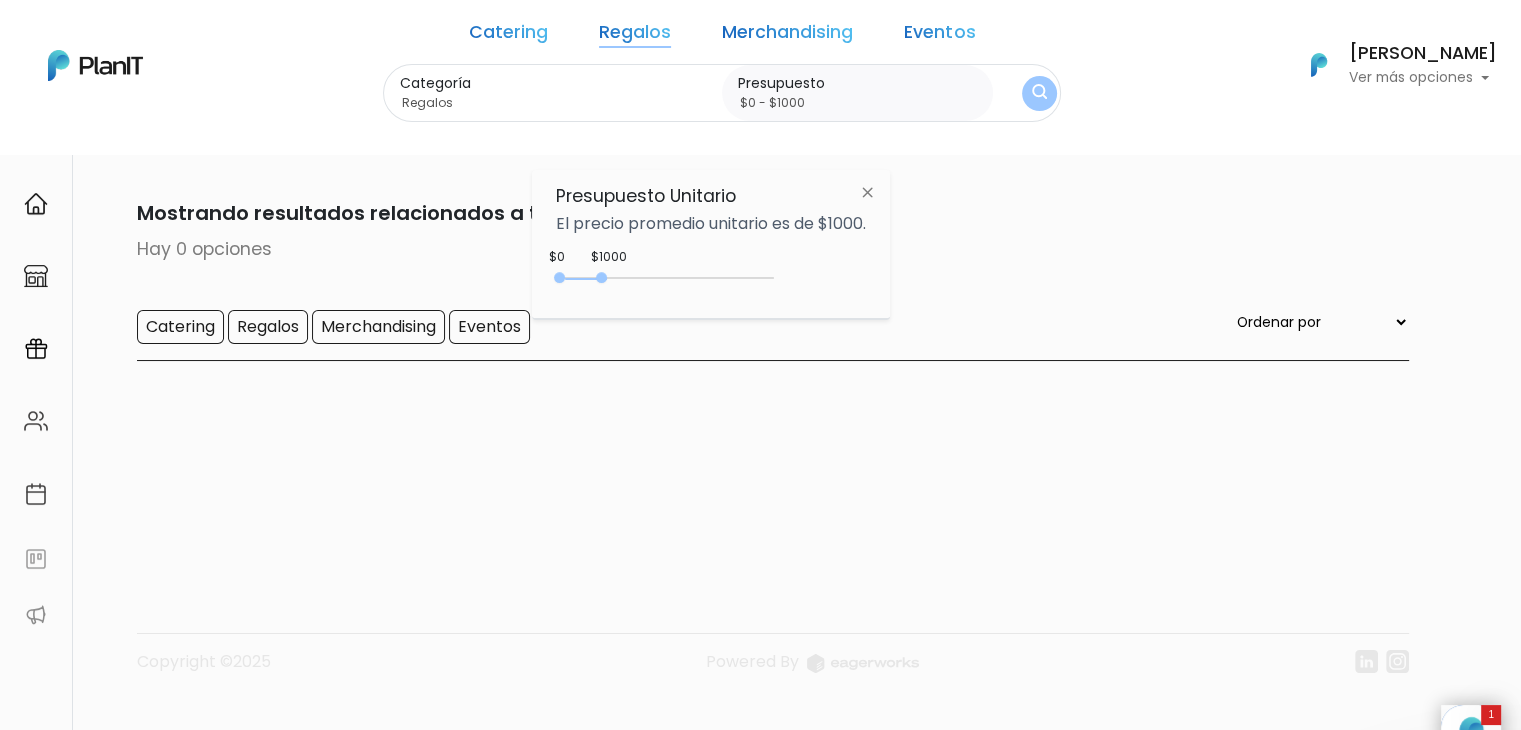 click on "Regalos" at bounding box center [635, 36] 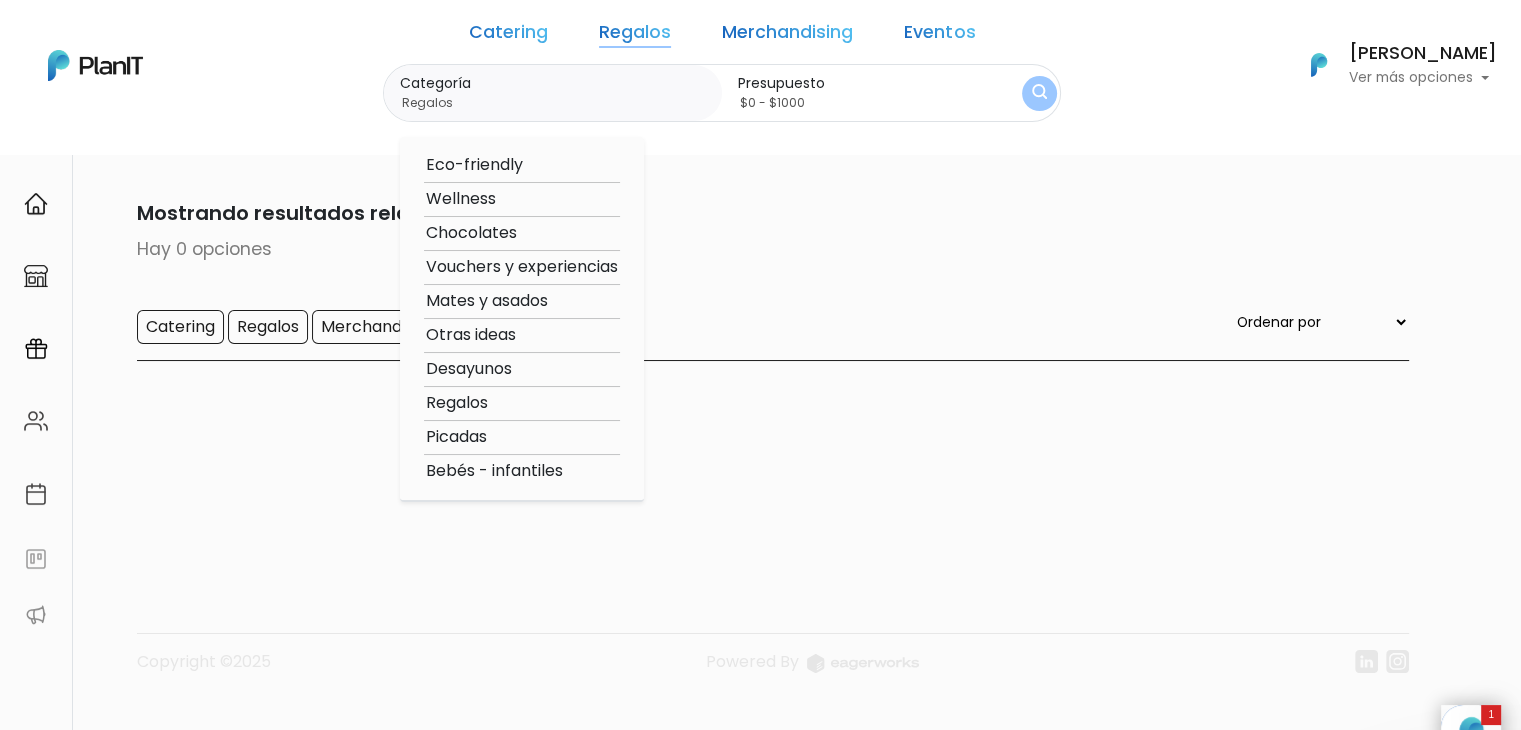 click on "Mates y asados" at bounding box center (522, 301) 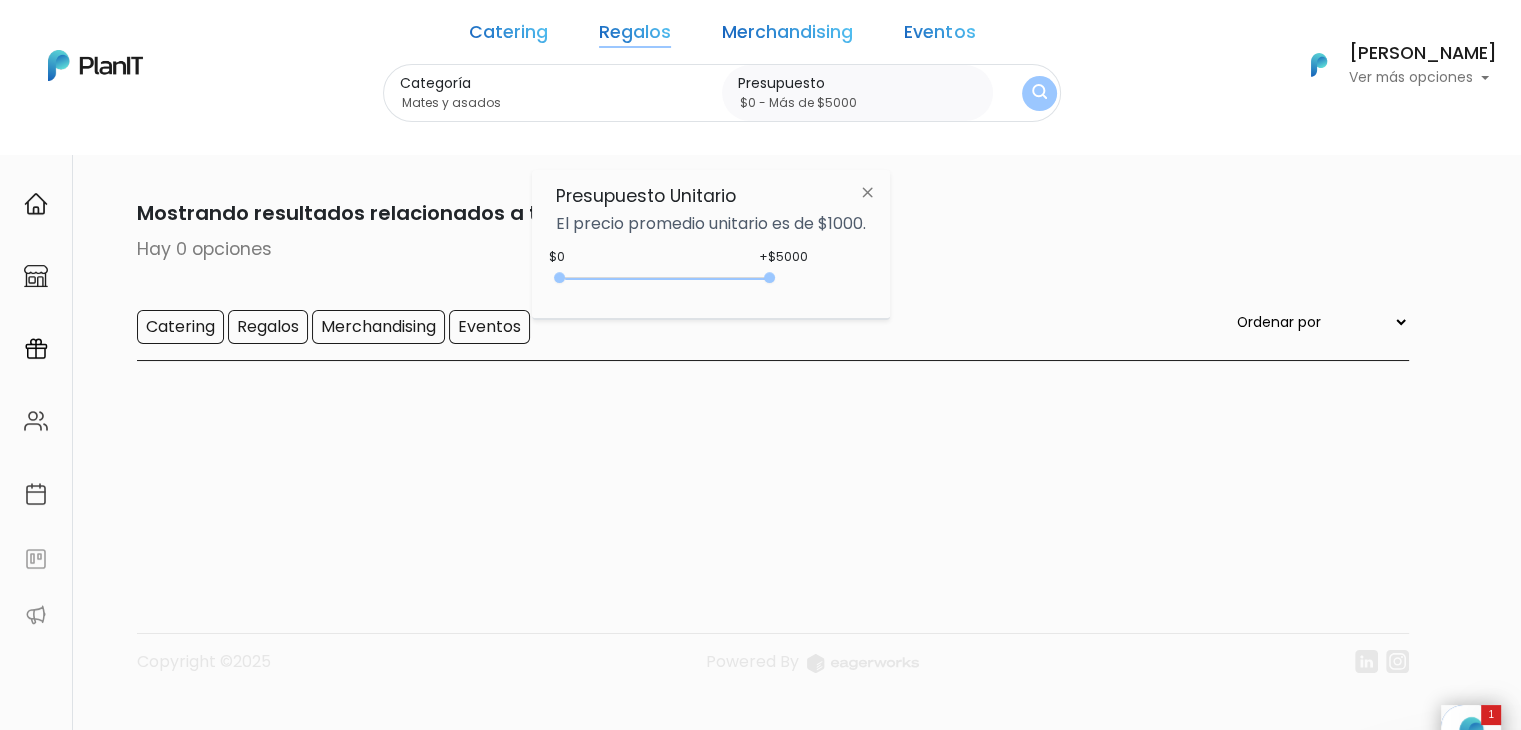 type on "$0 - Más de $5000" 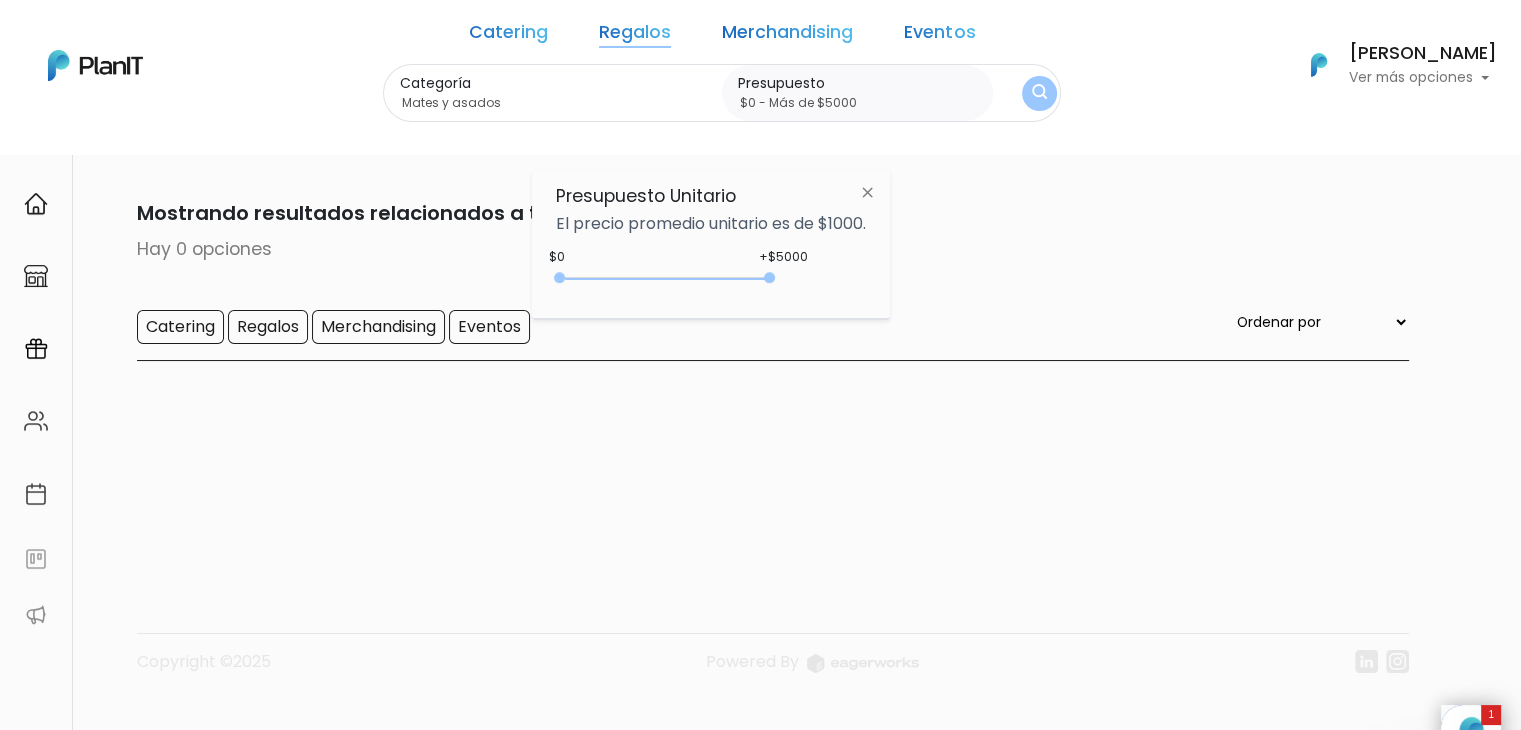 click at bounding box center [1039, 93] 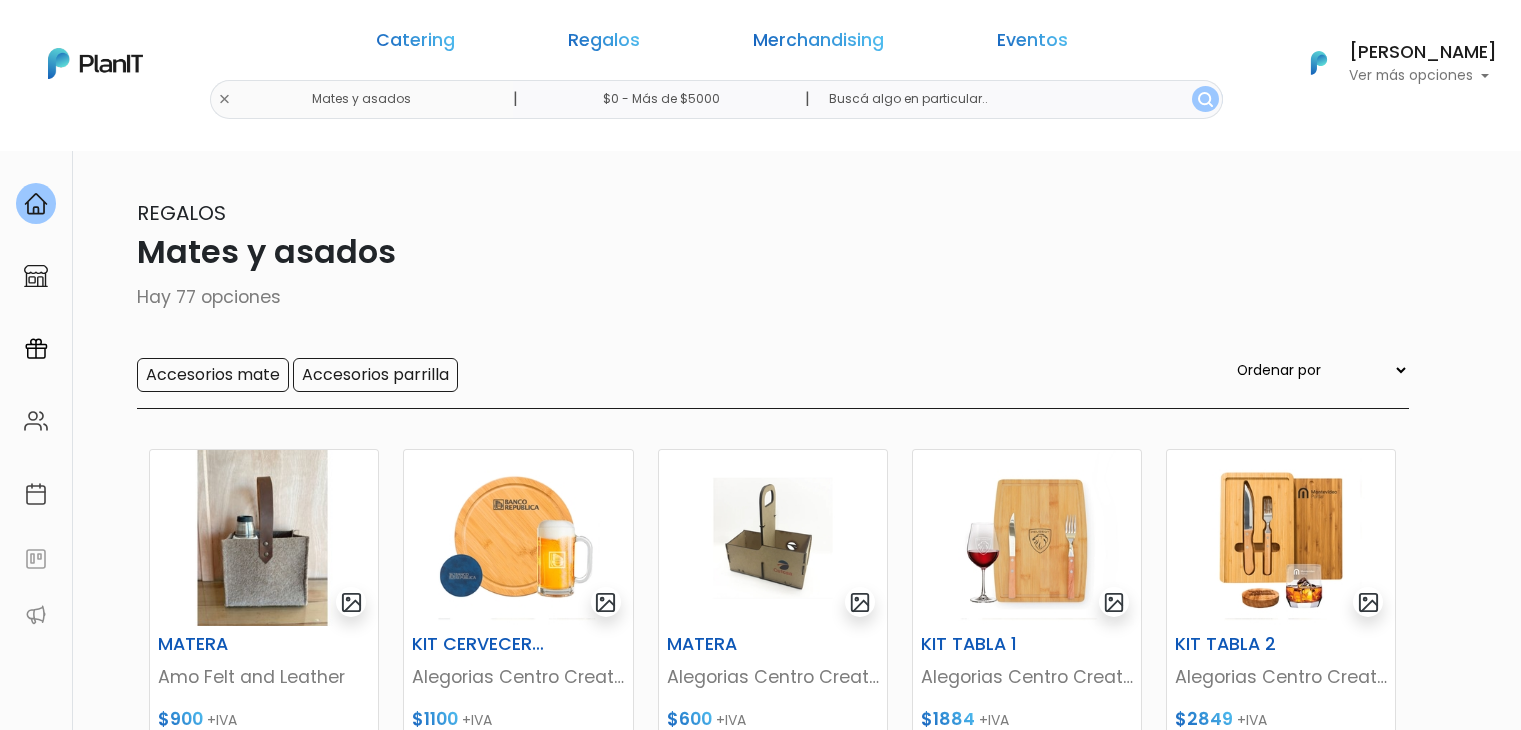 scroll, scrollTop: 0, scrollLeft: 0, axis: both 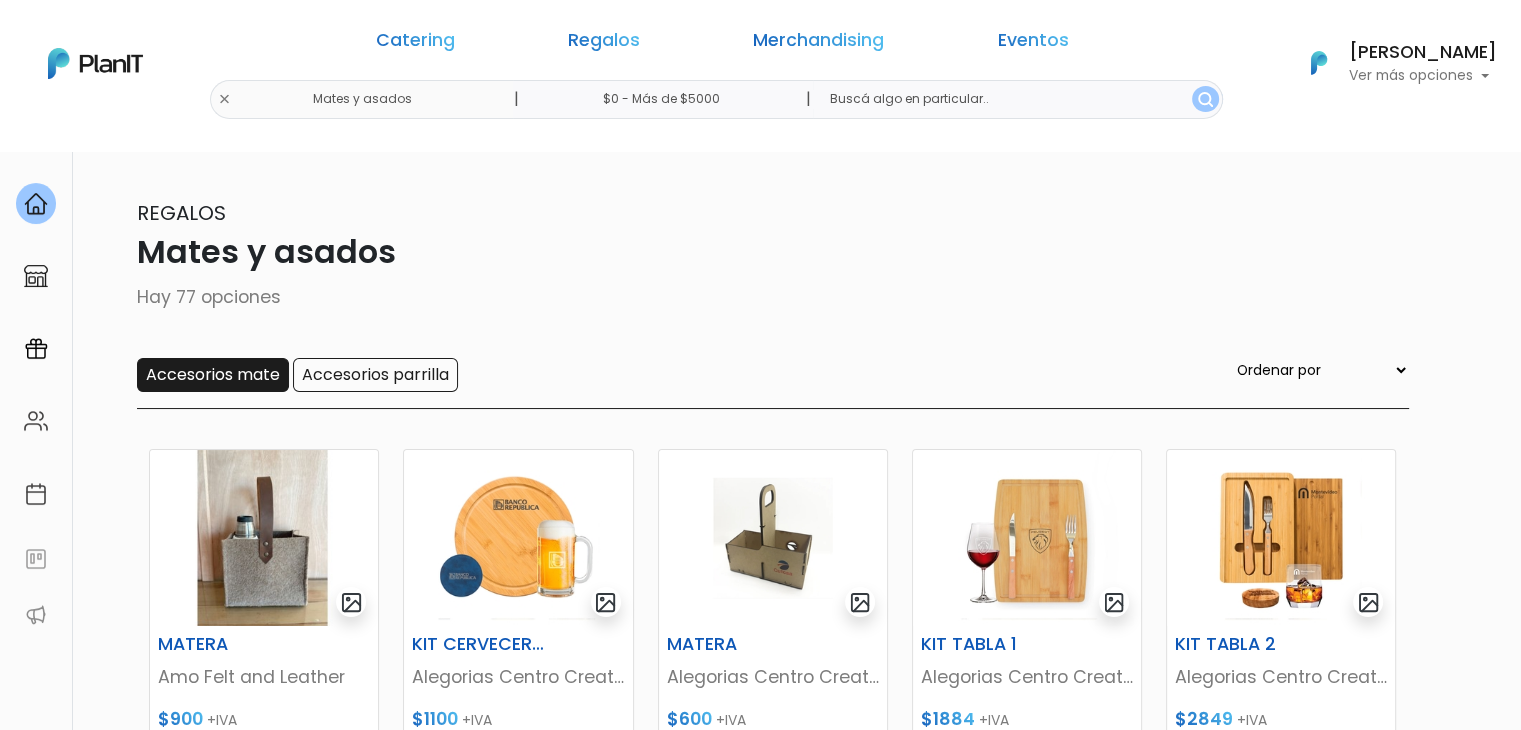 click on "Accesorios mate" at bounding box center [213, 375] 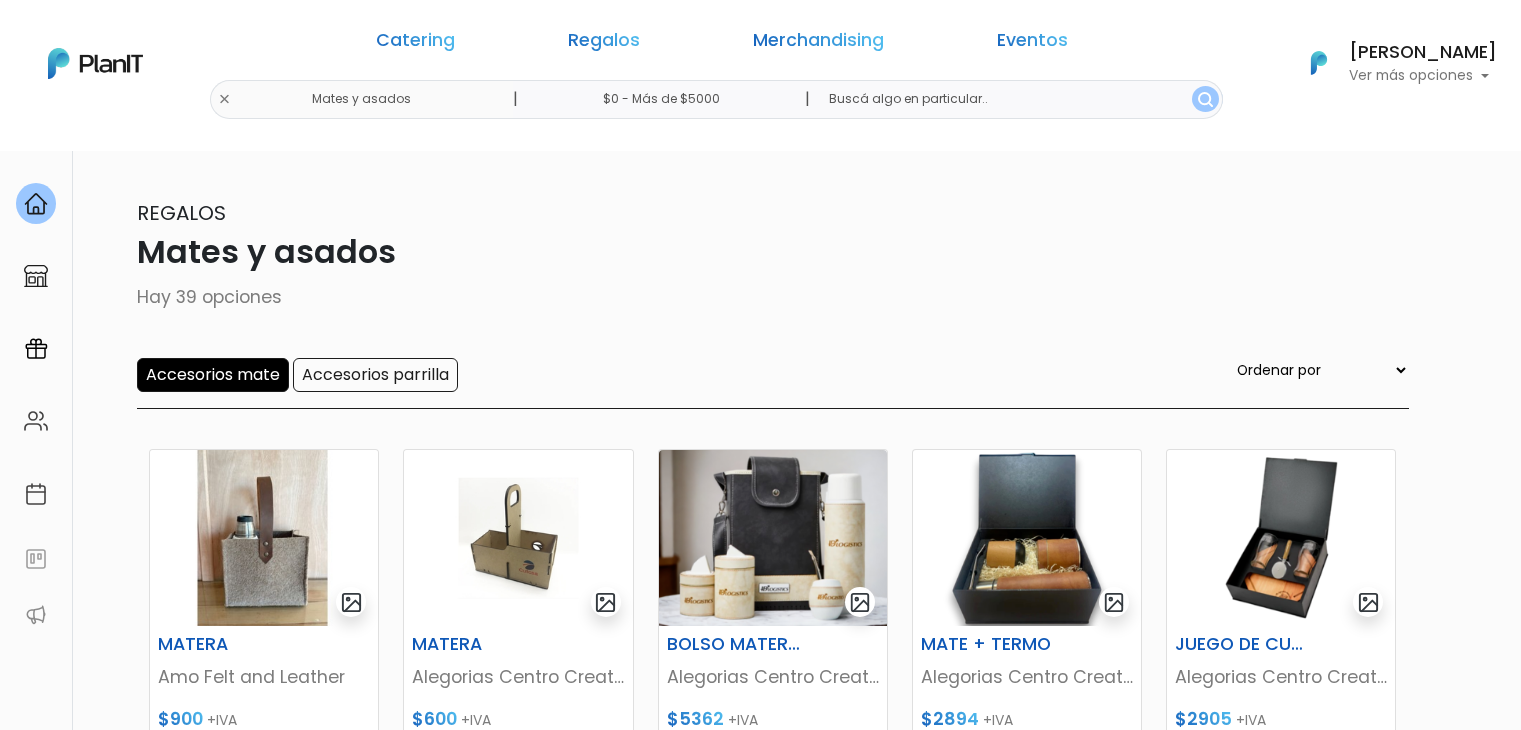 scroll, scrollTop: 0, scrollLeft: 0, axis: both 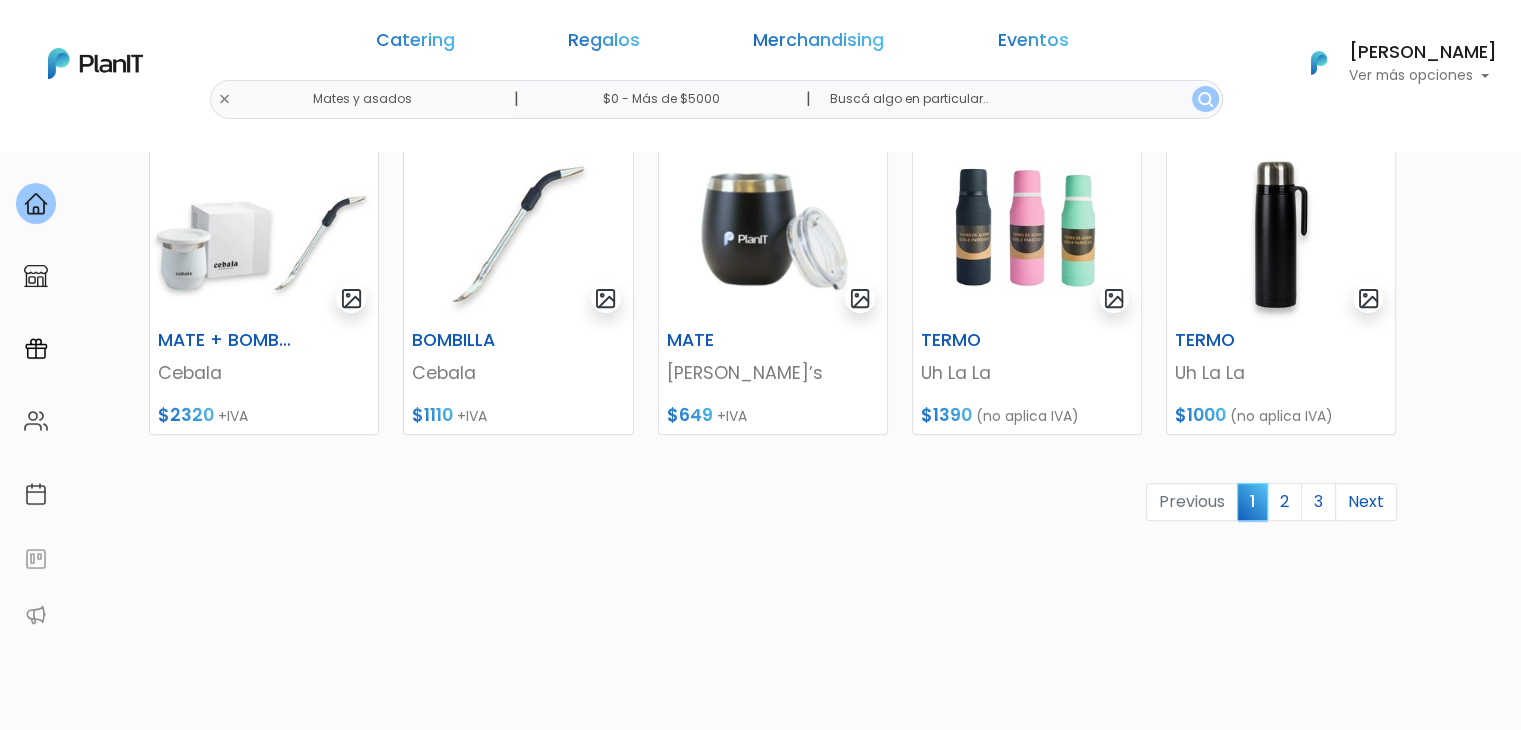 click on "keyboard_arrow_down" at bounding box center (1446, 1917) 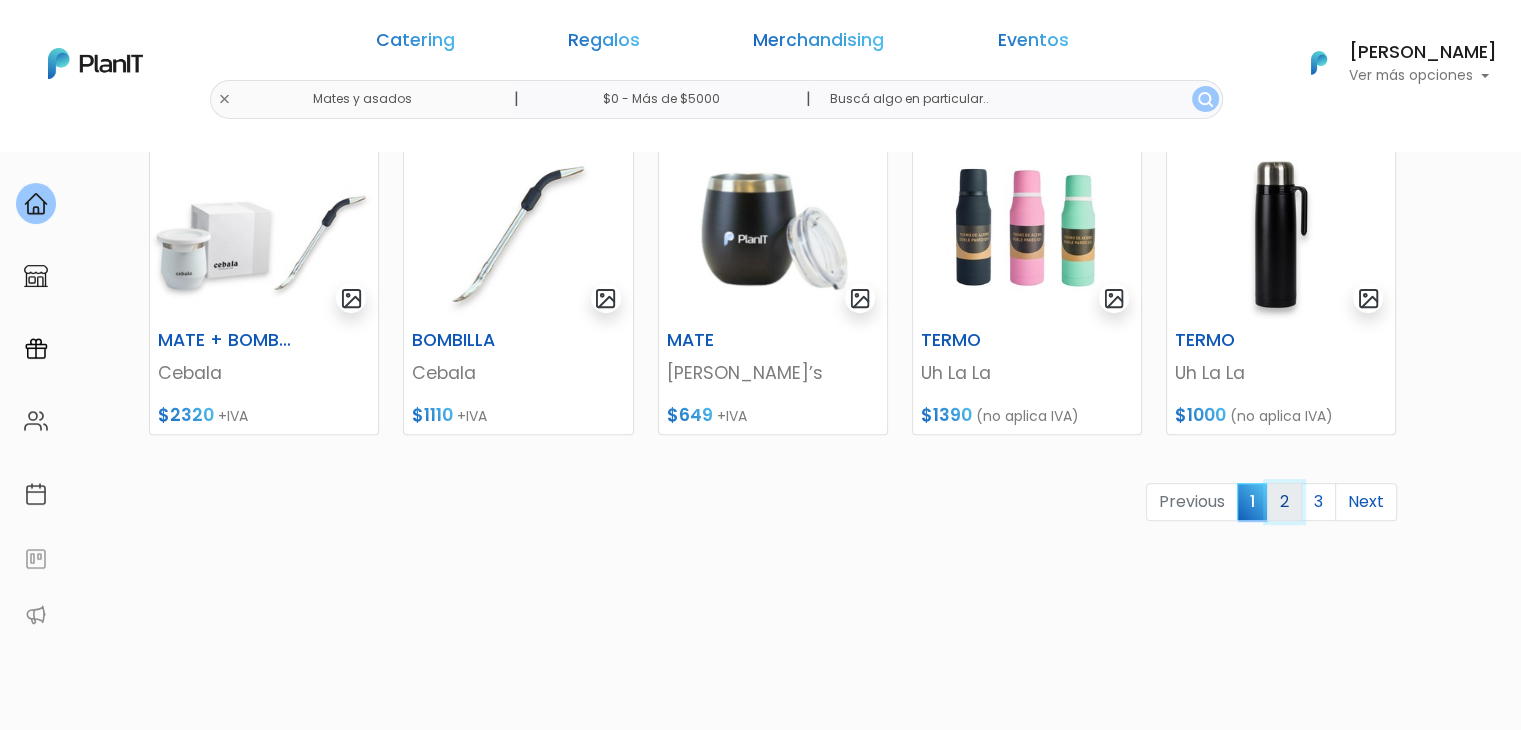 click on "2" at bounding box center (1284, 502) 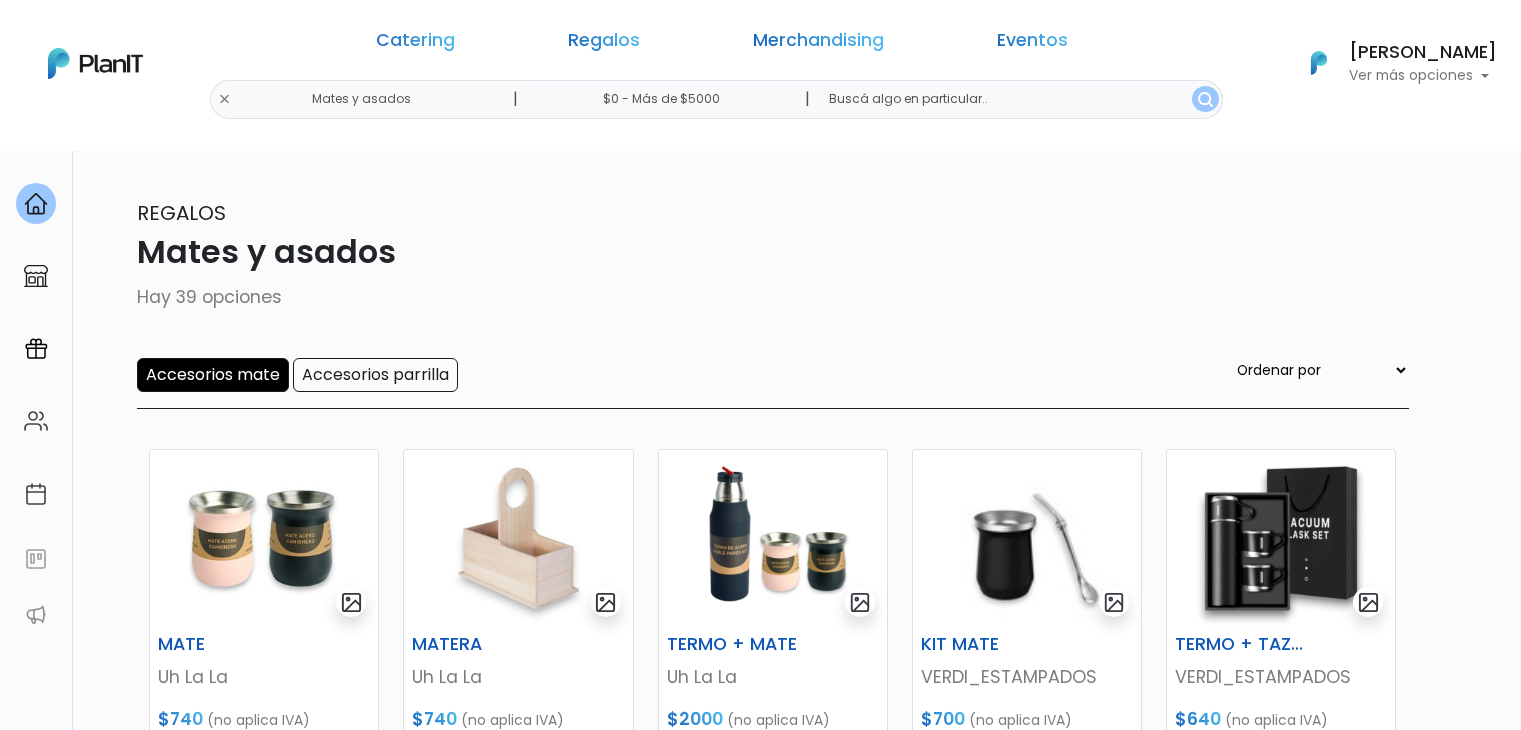 scroll, scrollTop: 0, scrollLeft: 0, axis: both 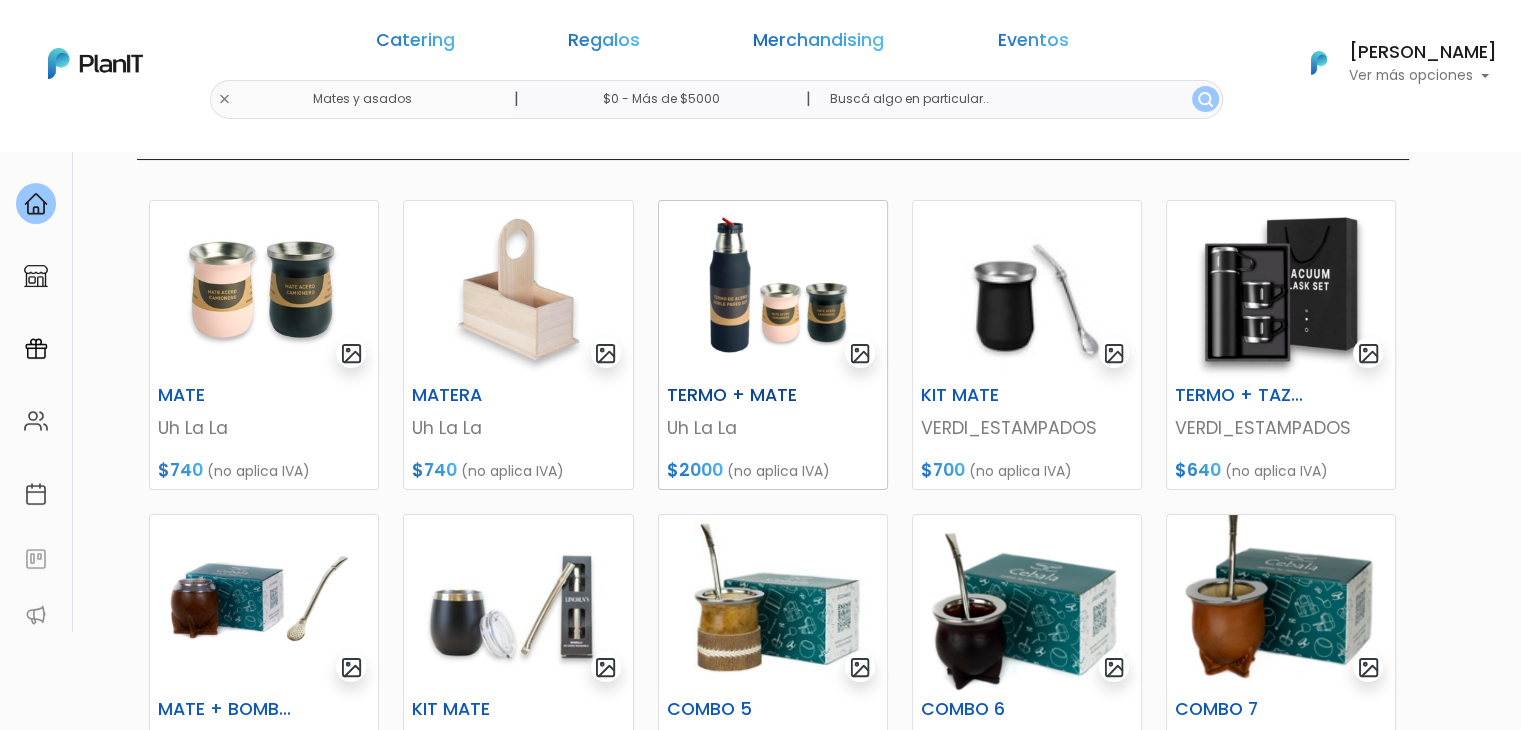 click at bounding box center [773, 289] 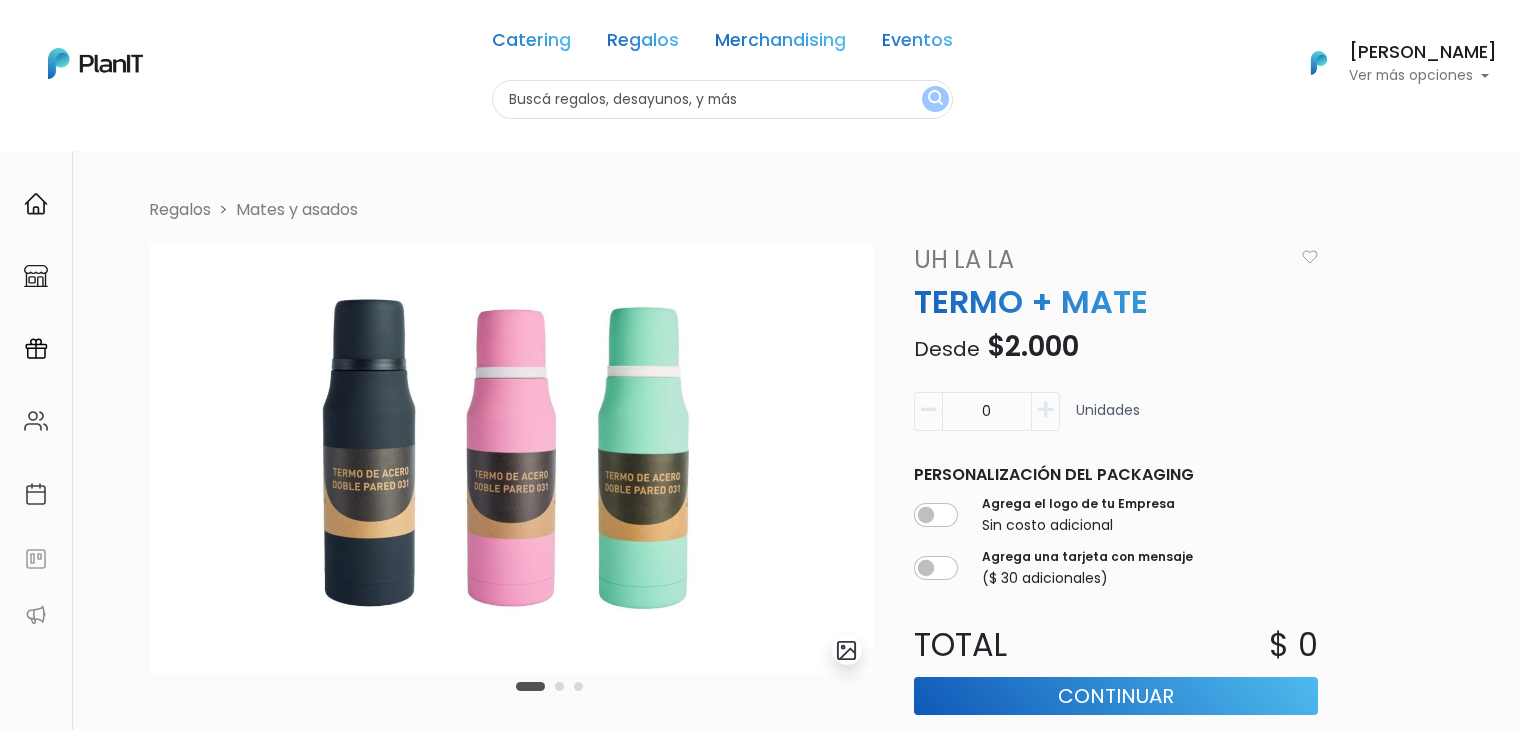 scroll, scrollTop: 0, scrollLeft: 0, axis: both 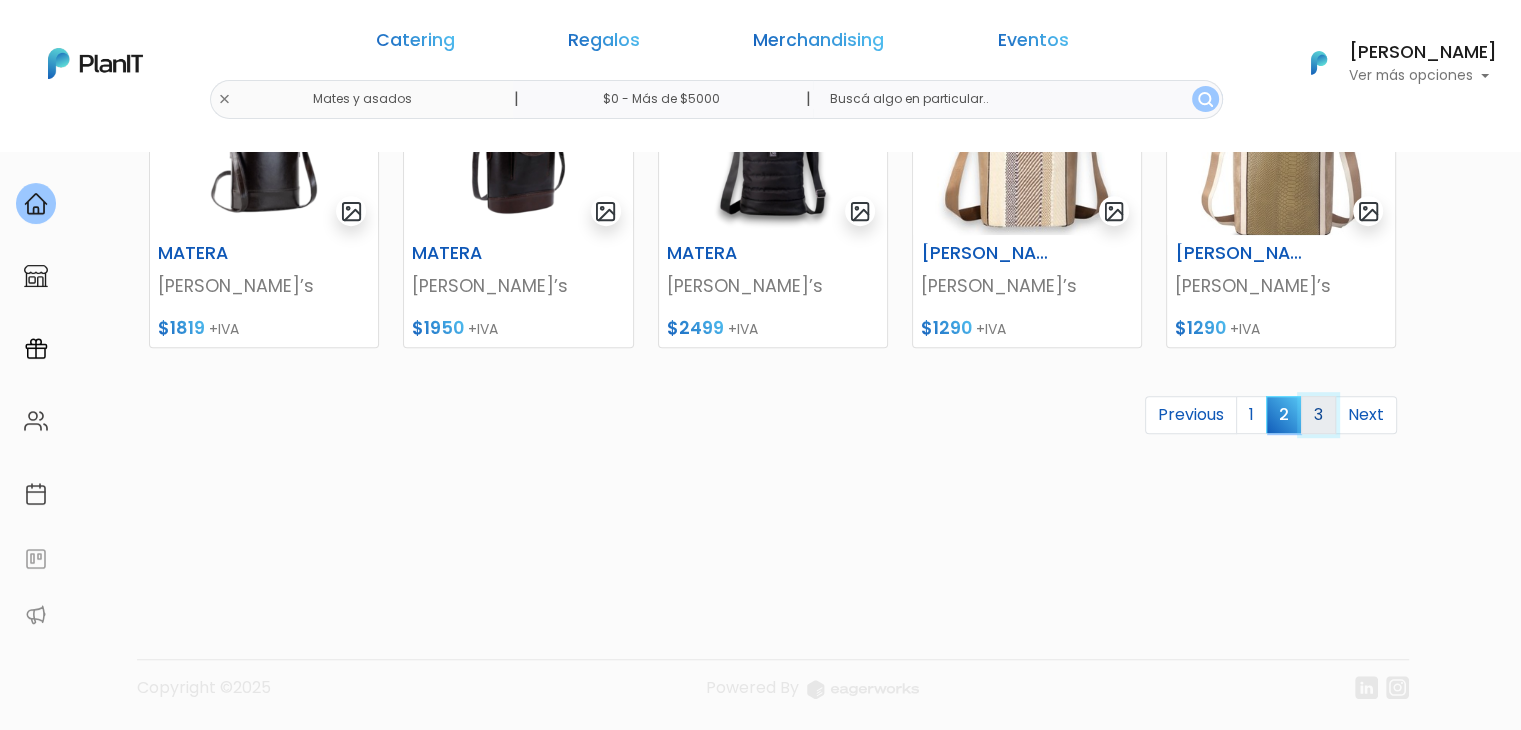 click on "3" at bounding box center (1318, 415) 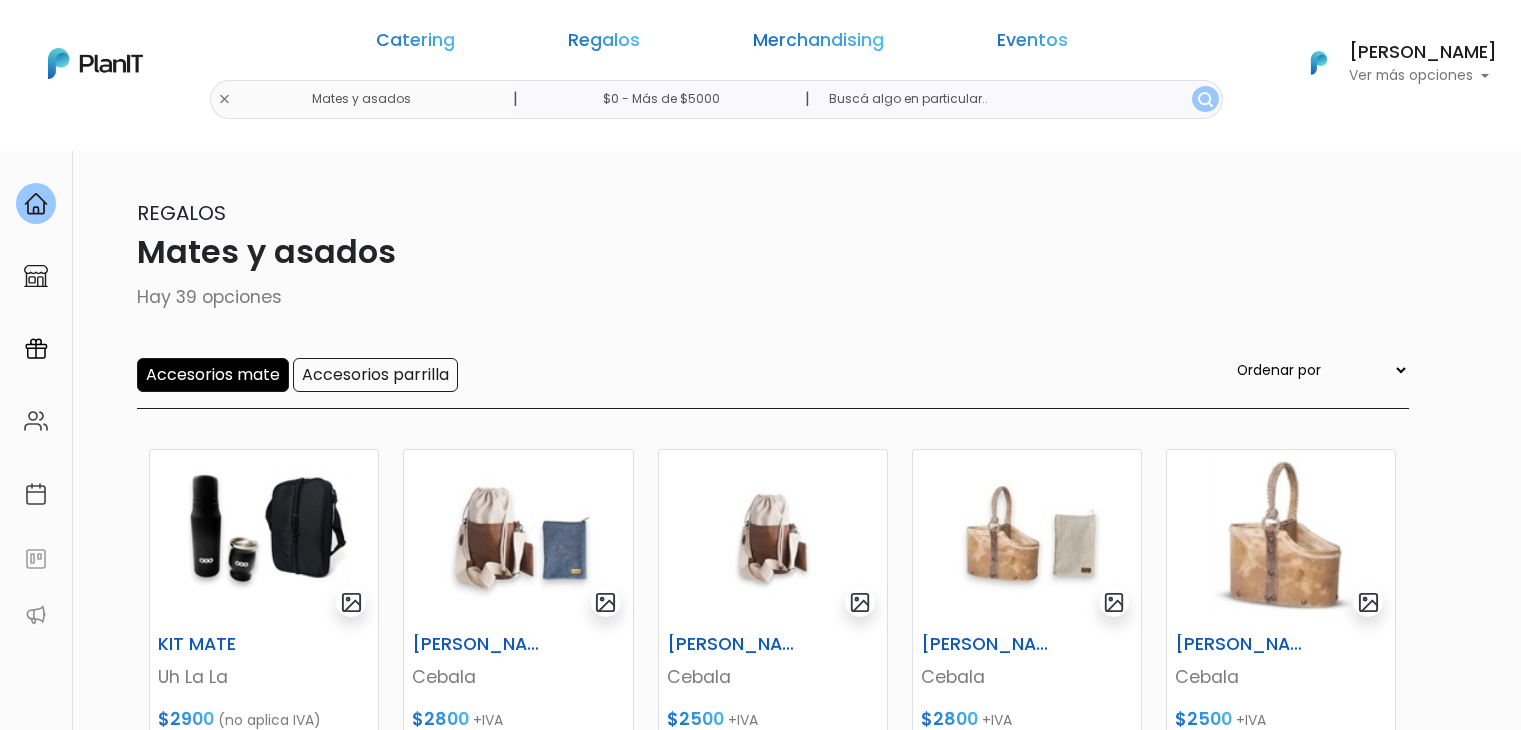 scroll, scrollTop: 0, scrollLeft: 0, axis: both 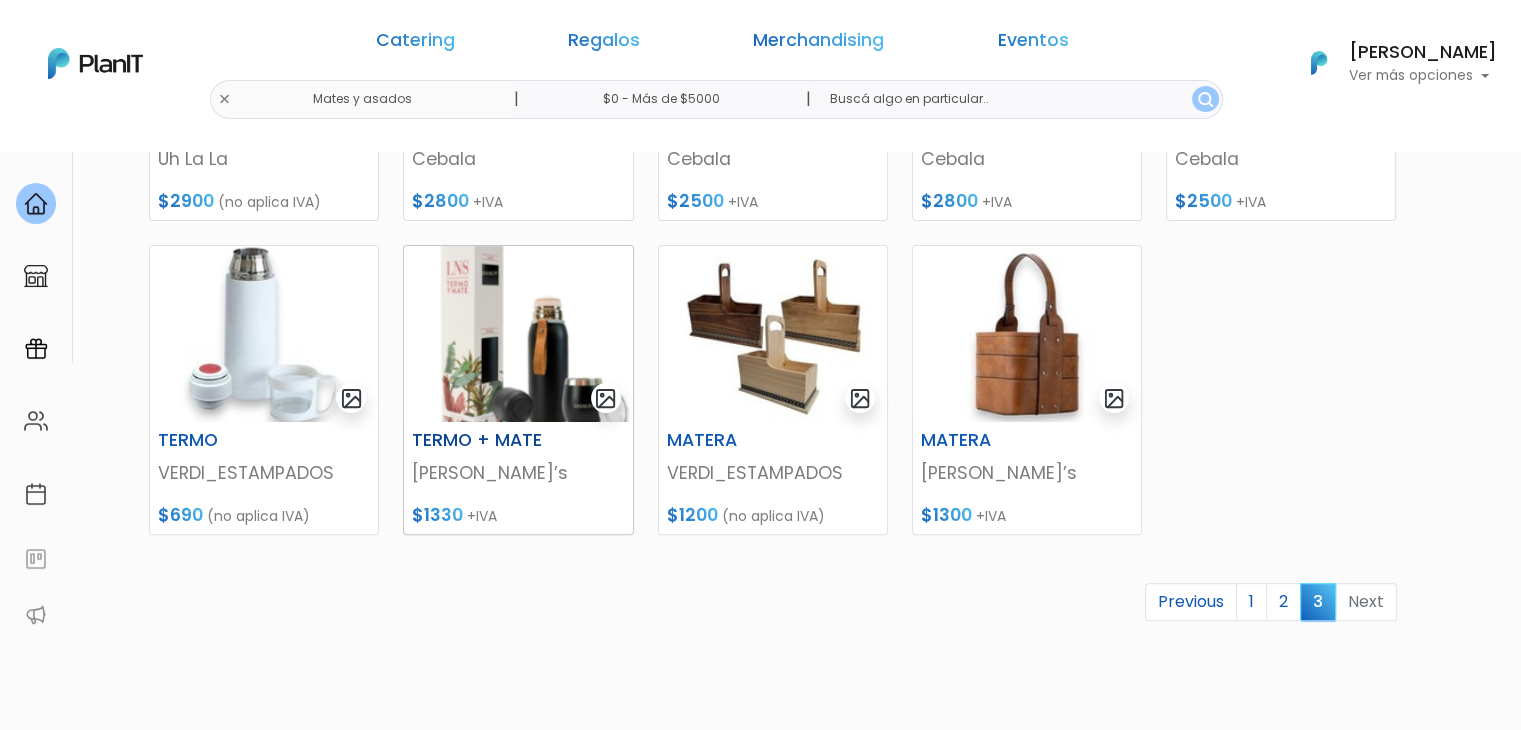 click at bounding box center (518, 334) 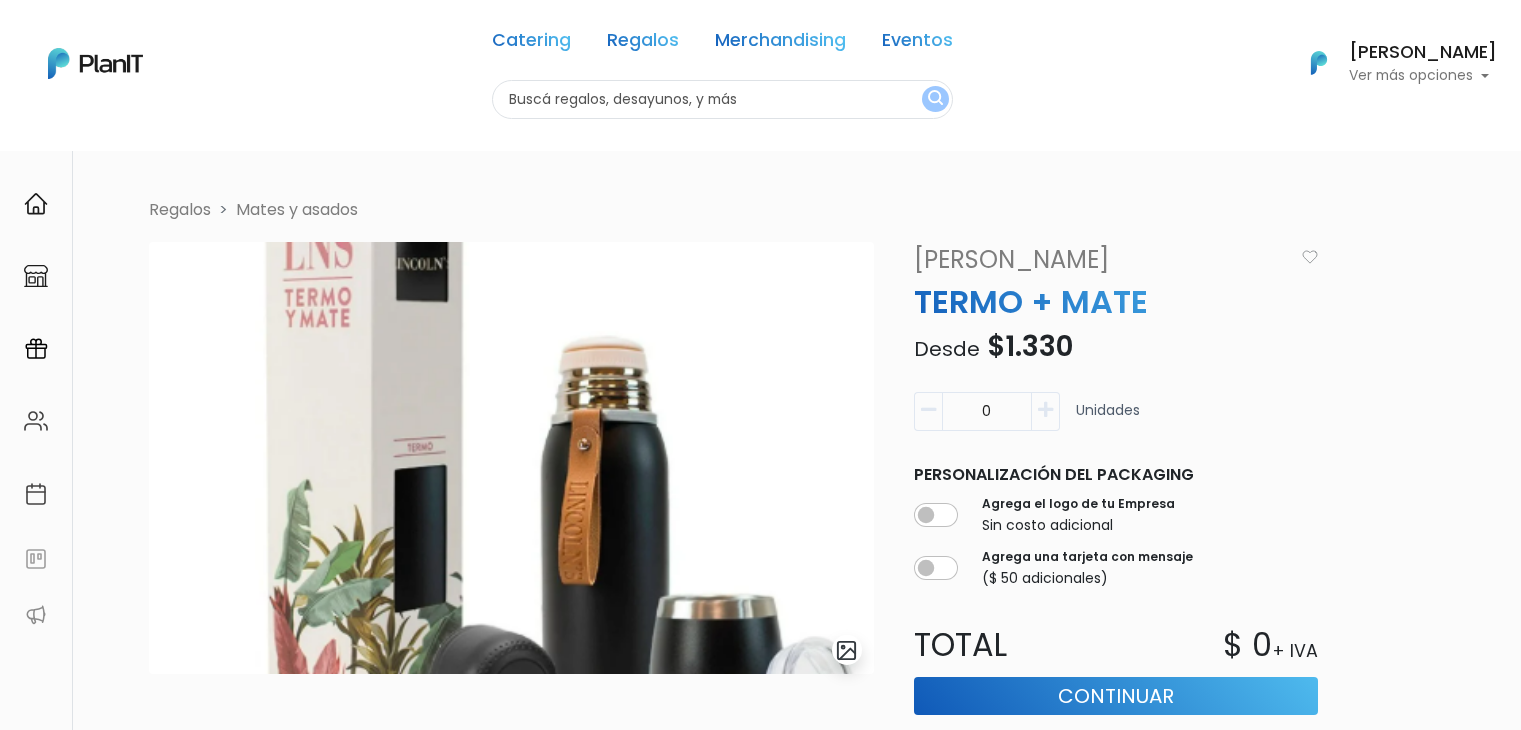 scroll, scrollTop: 0, scrollLeft: 0, axis: both 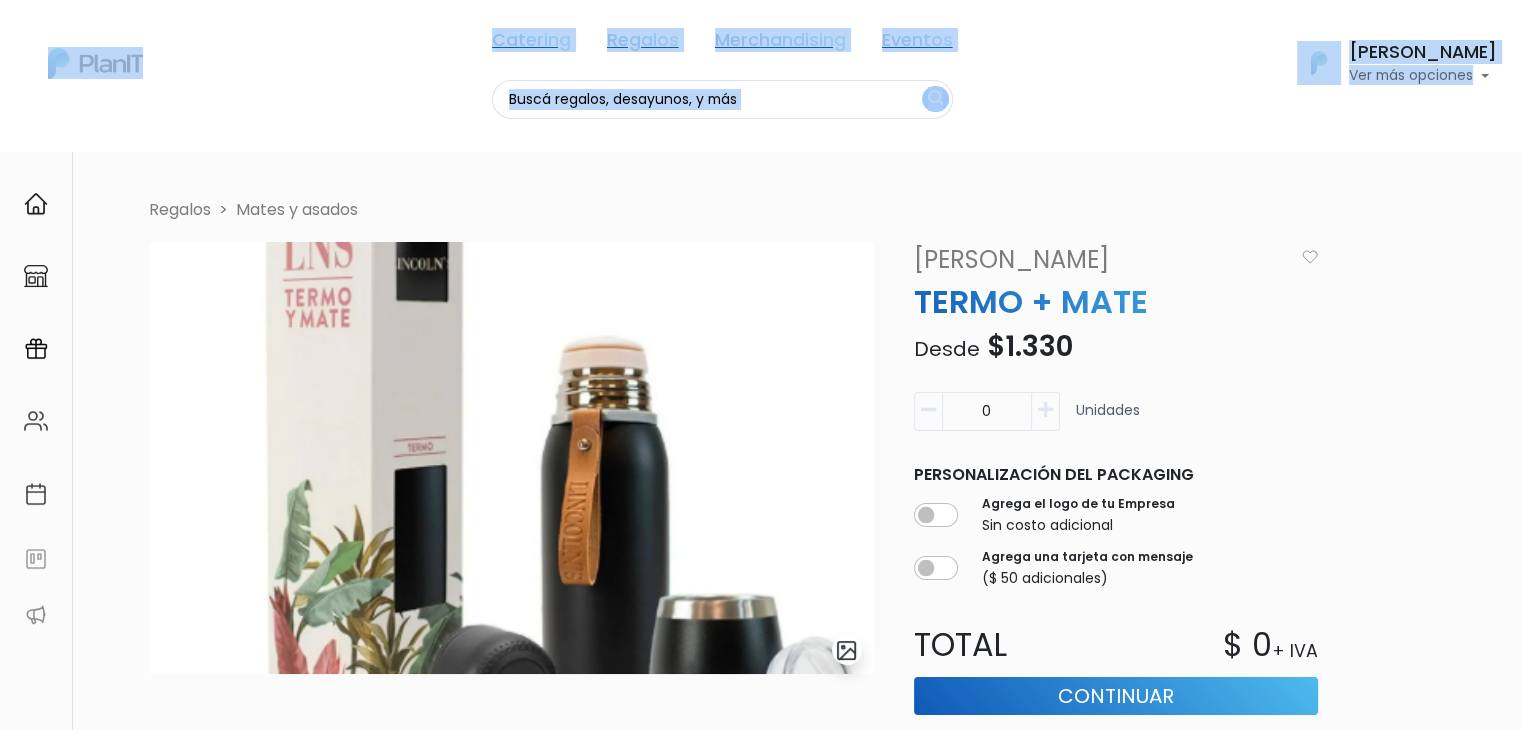 drag, startPoint x: 1518, startPoint y: 90, endPoint x: 1530, endPoint y: 353, distance: 263.27362 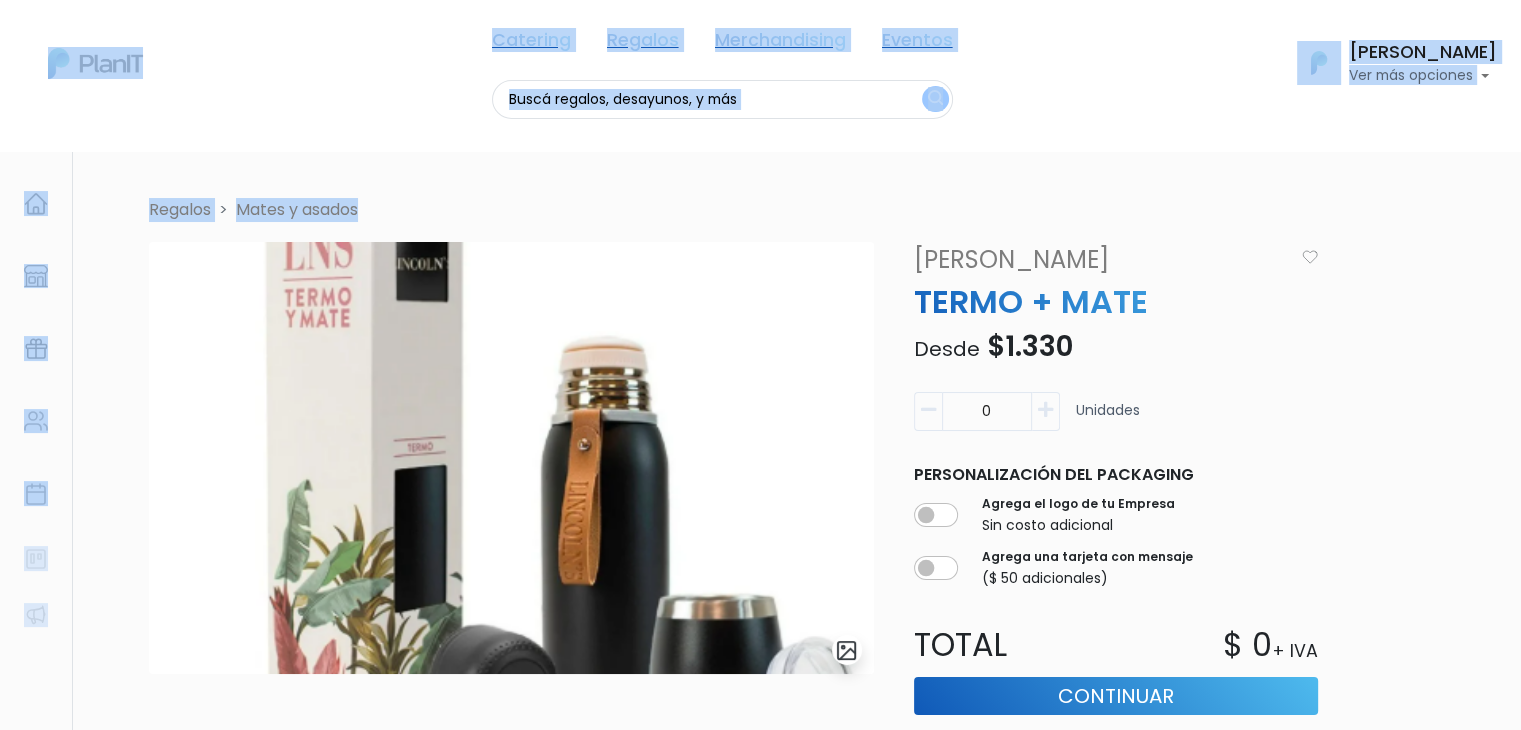 drag, startPoint x: 1519, startPoint y: 224, endPoint x: 1535, endPoint y: 337, distance: 114.12712 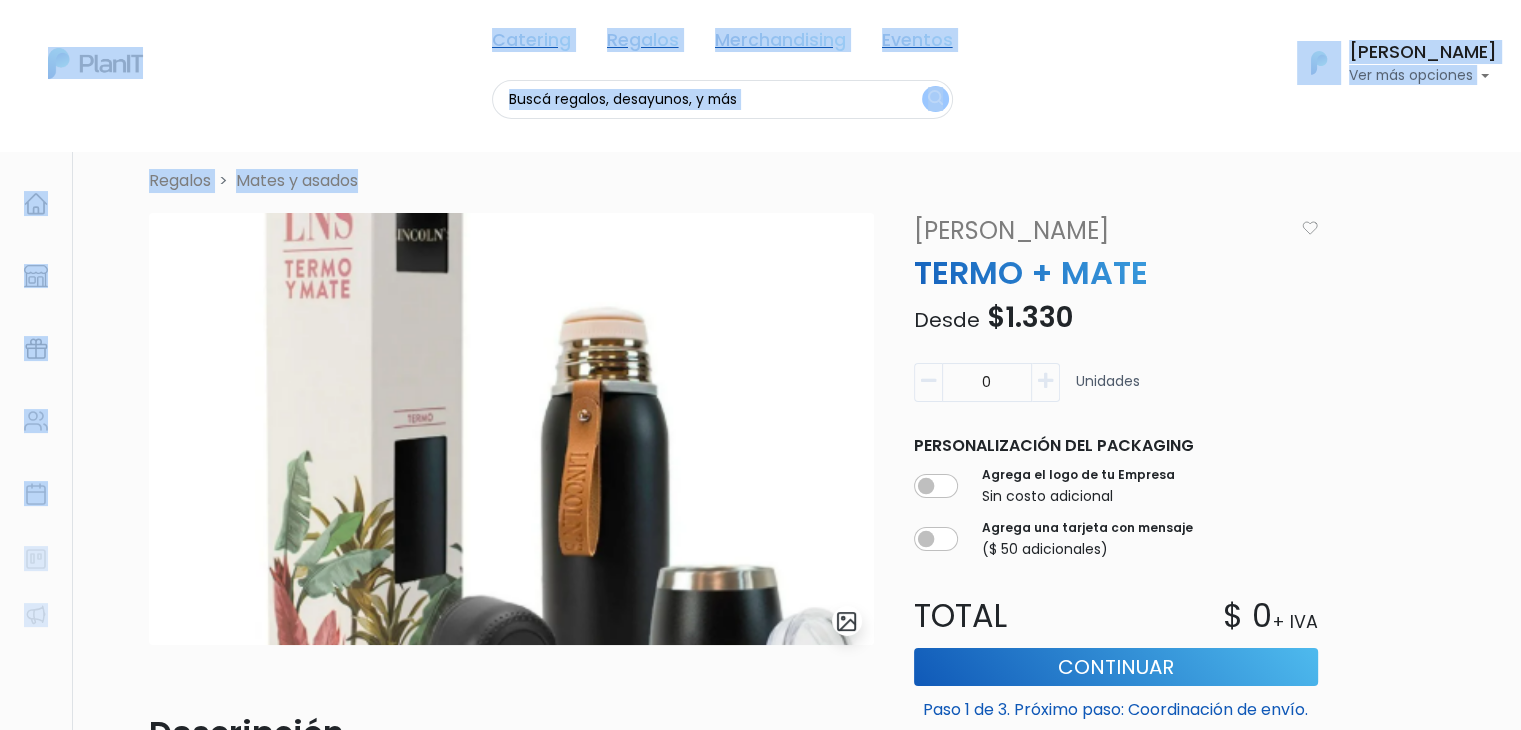 scroll, scrollTop: 2, scrollLeft: 0, axis: vertical 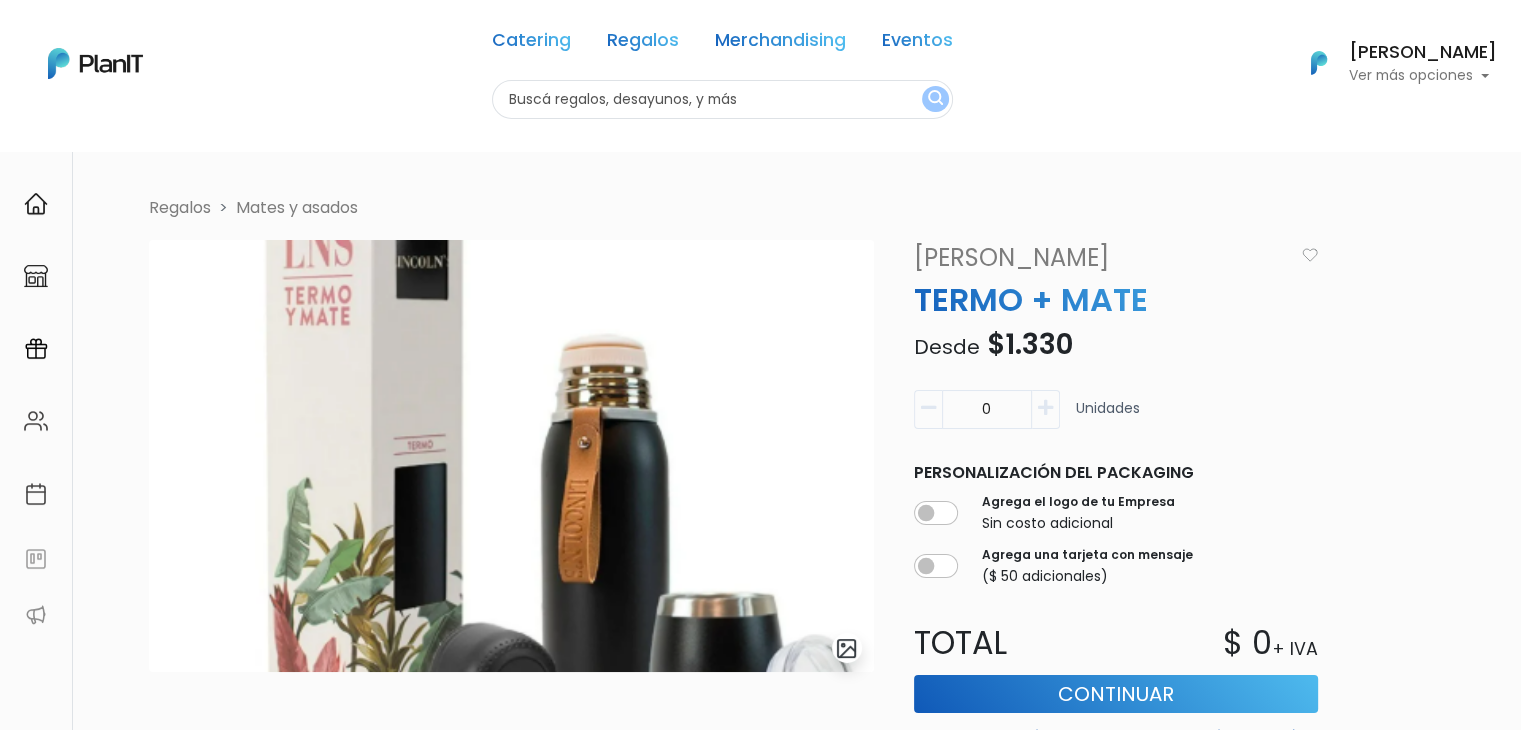 click on "0
Unidades" at bounding box center [1116, 417] 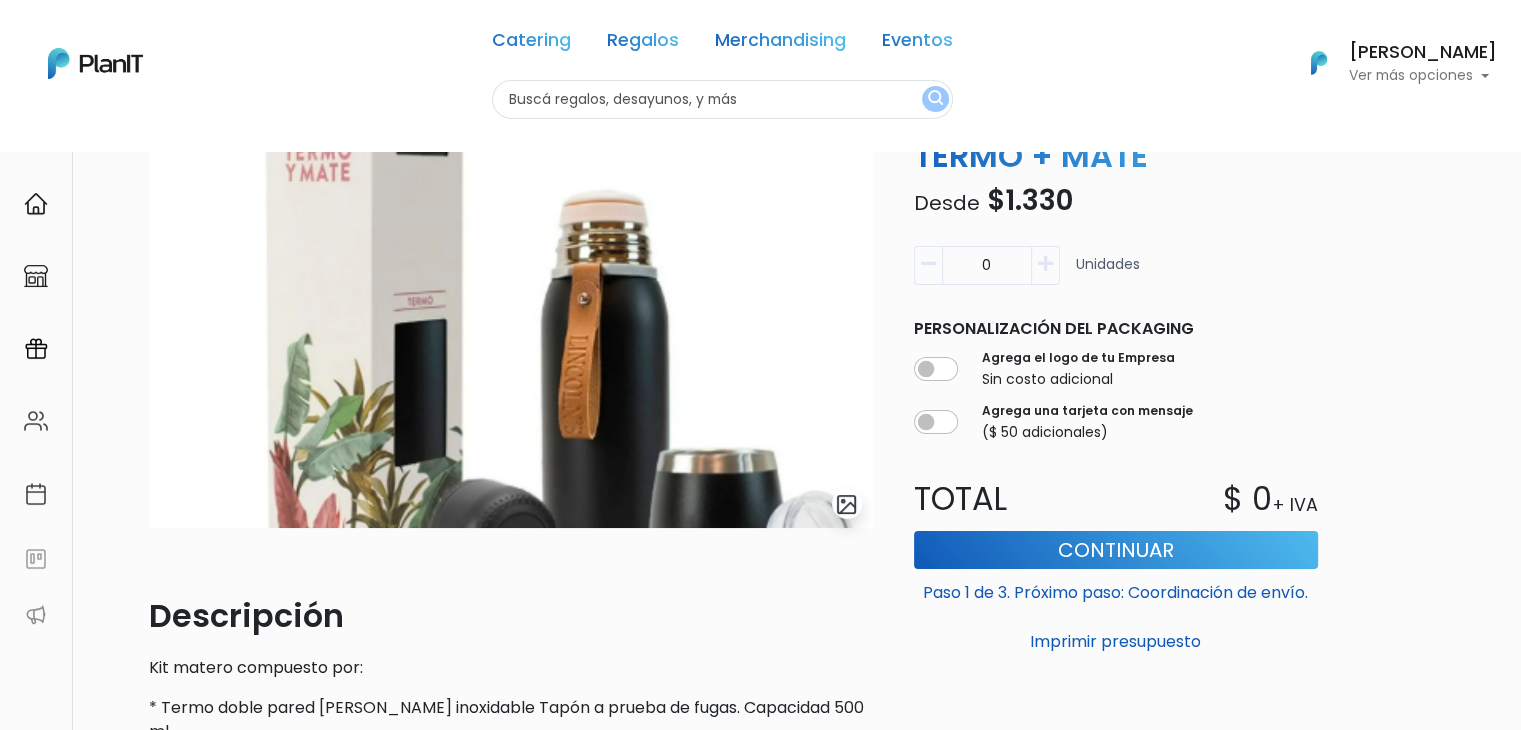 scroll, scrollTop: 0, scrollLeft: 0, axis: both 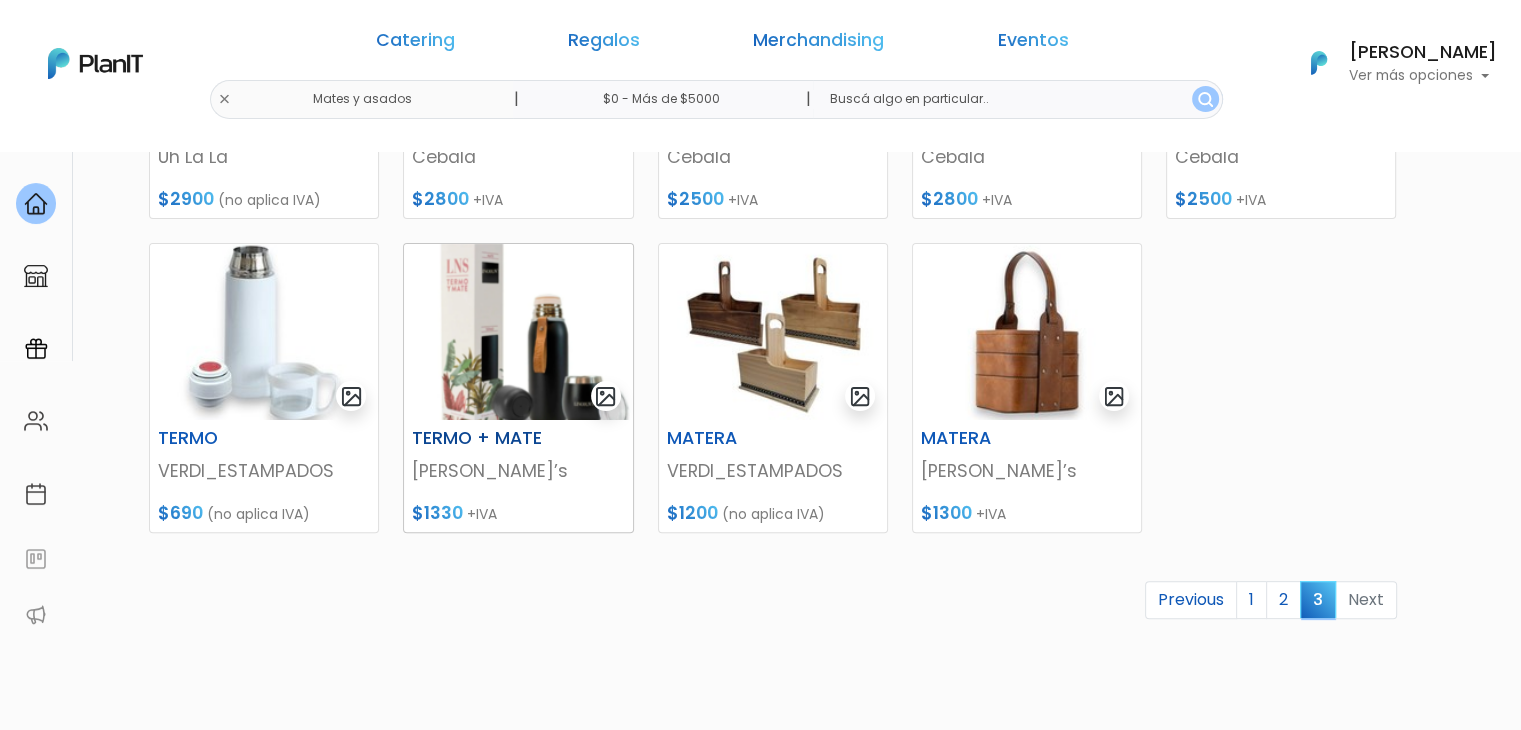 click at bounding box center [518, 332] 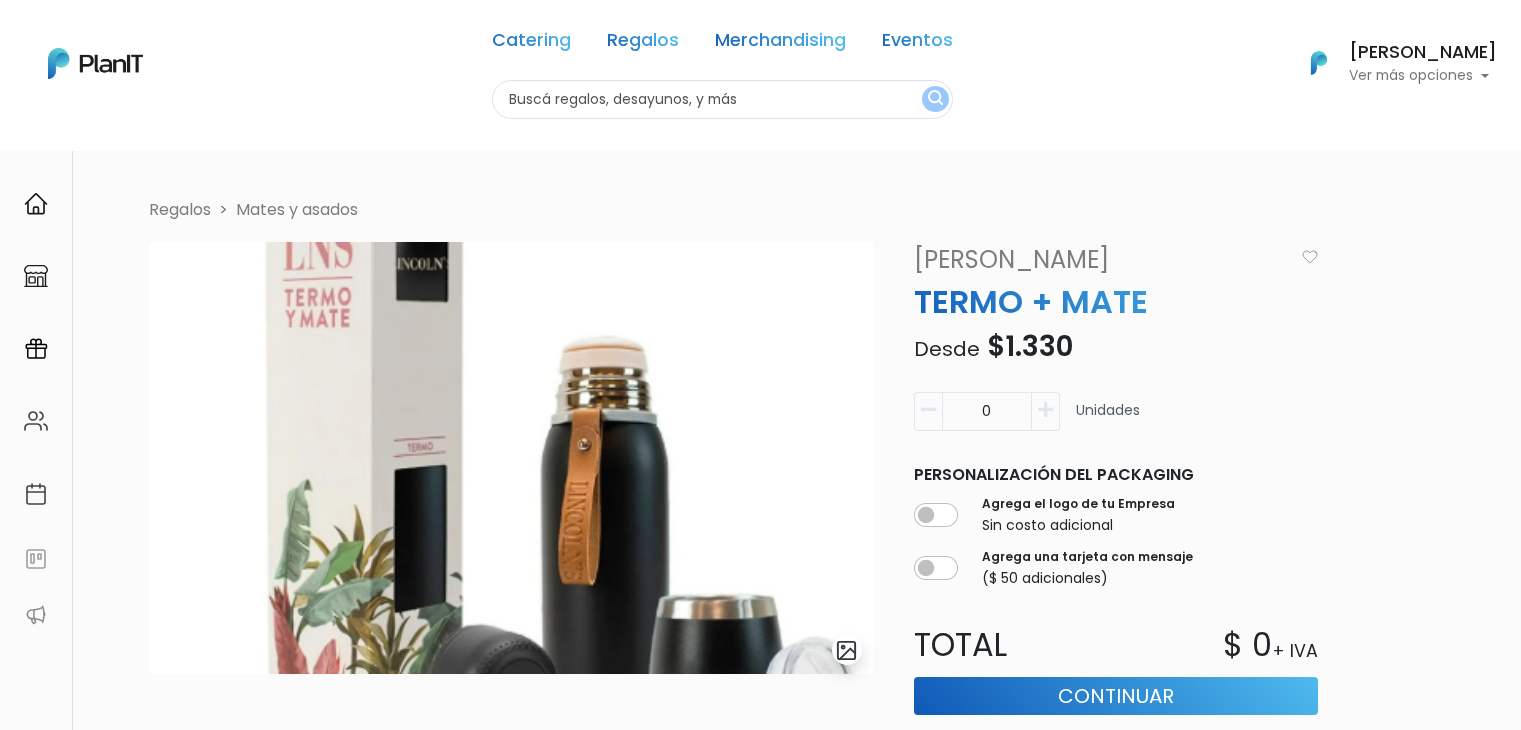 scroll, scrollTop: 0, scrollLeft: 0, axis: both 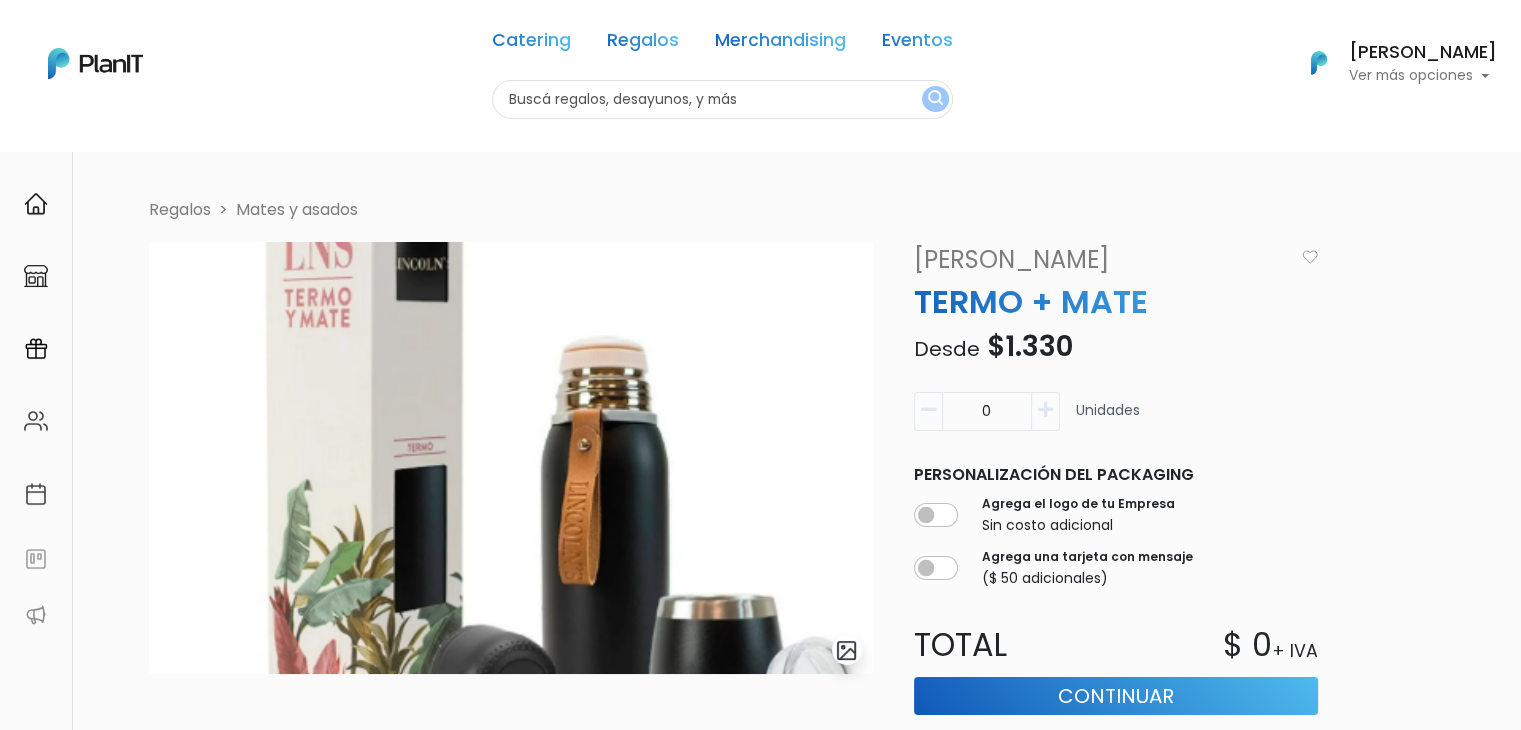 click on "Catering
Regalos
Merchandising
Eventos" at bounding box center (722, 44) 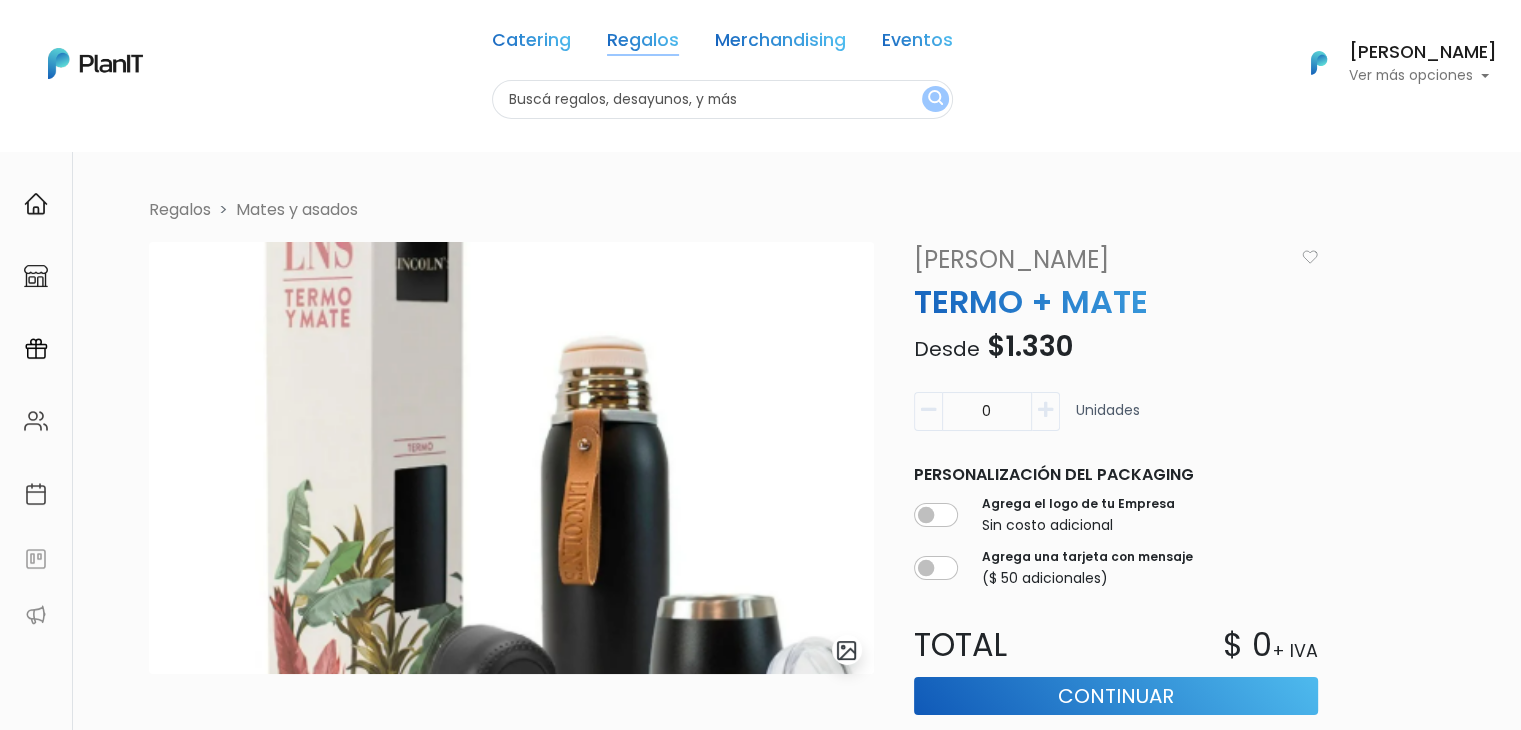 click on "Regalos" at bounding box center [643, 44] 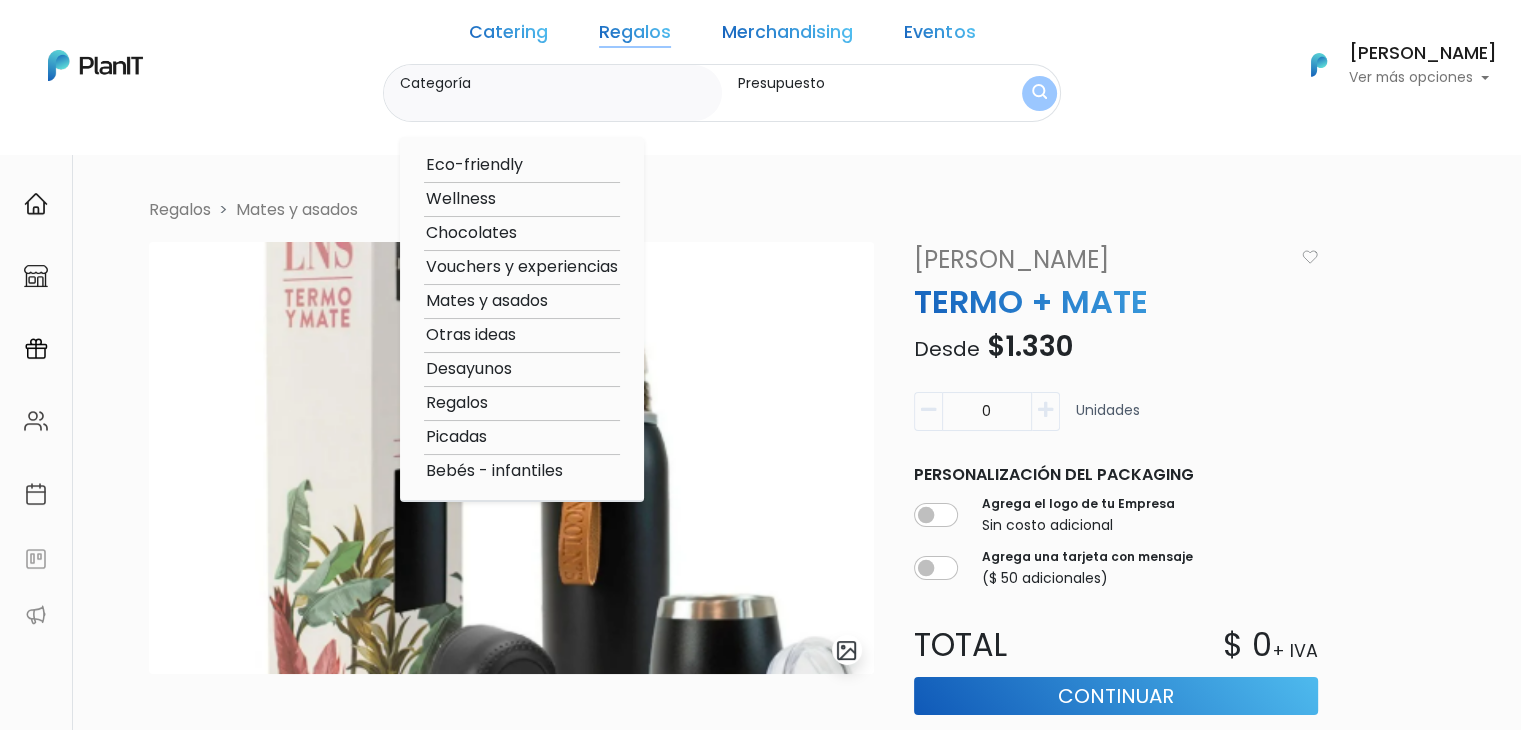 click on "Mates y asados" at bounding box center (522, 301) 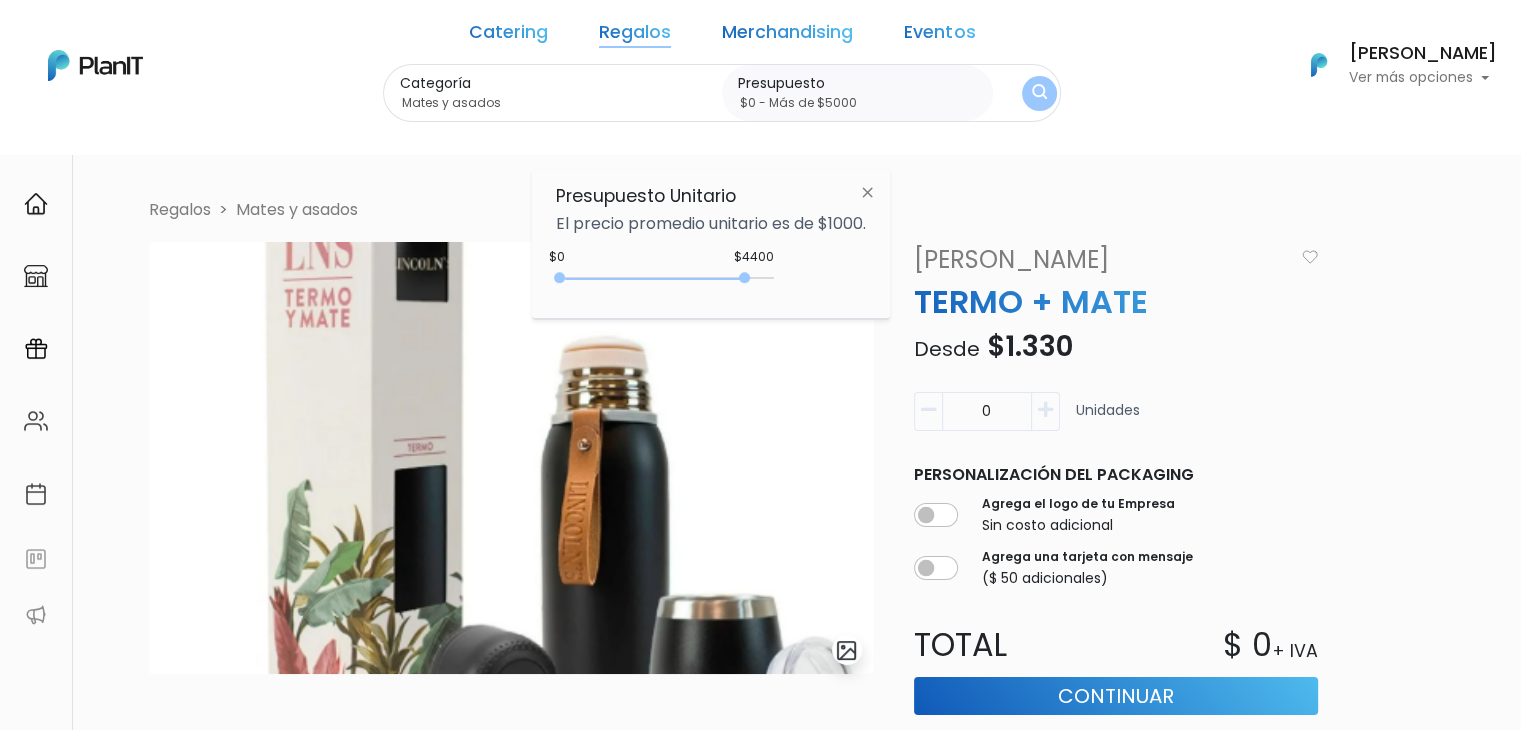 type on "$0 - Más de $5000" 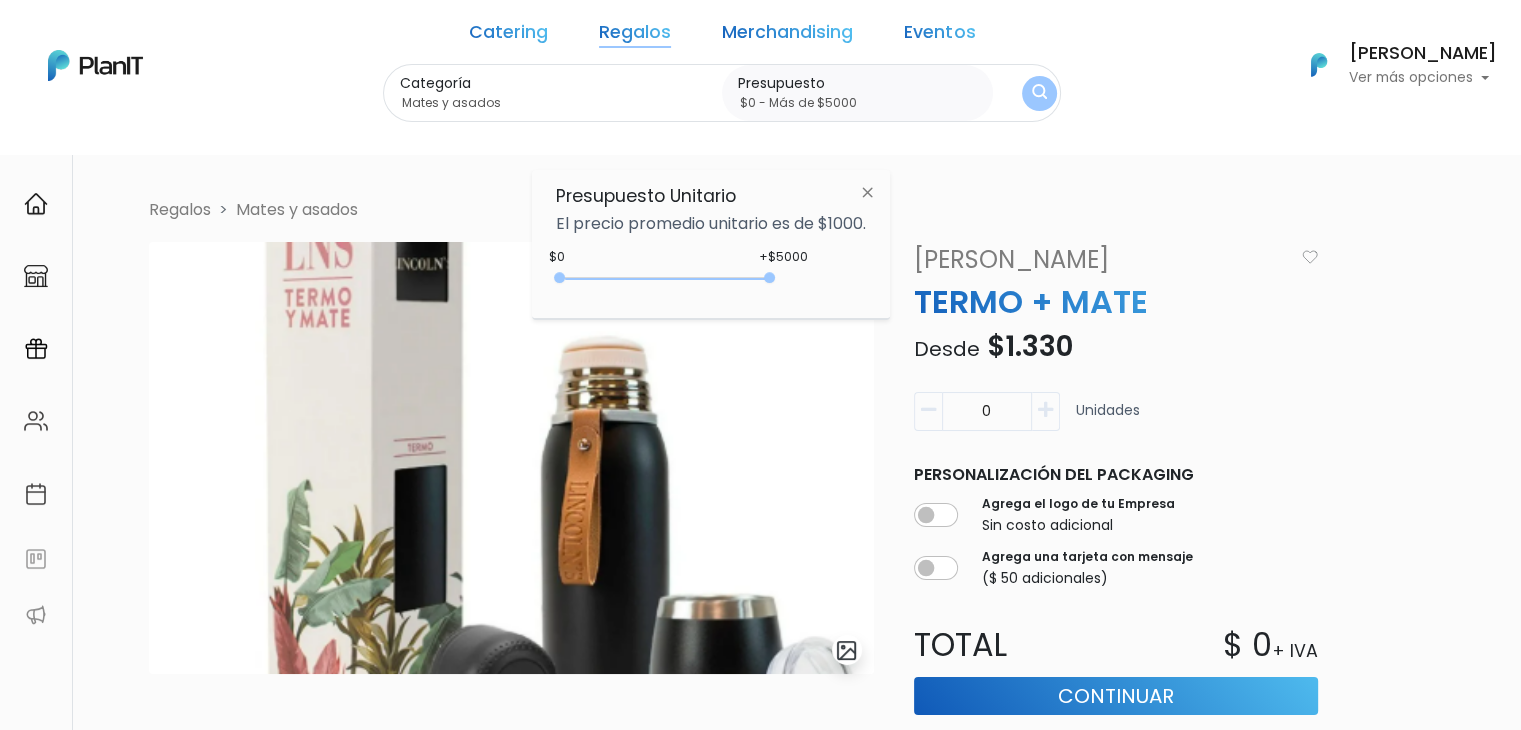 drag, startPoint x: 600, startPoint y: 271, endPoint x: 807, endPoint y: 251, distance: 207.96394 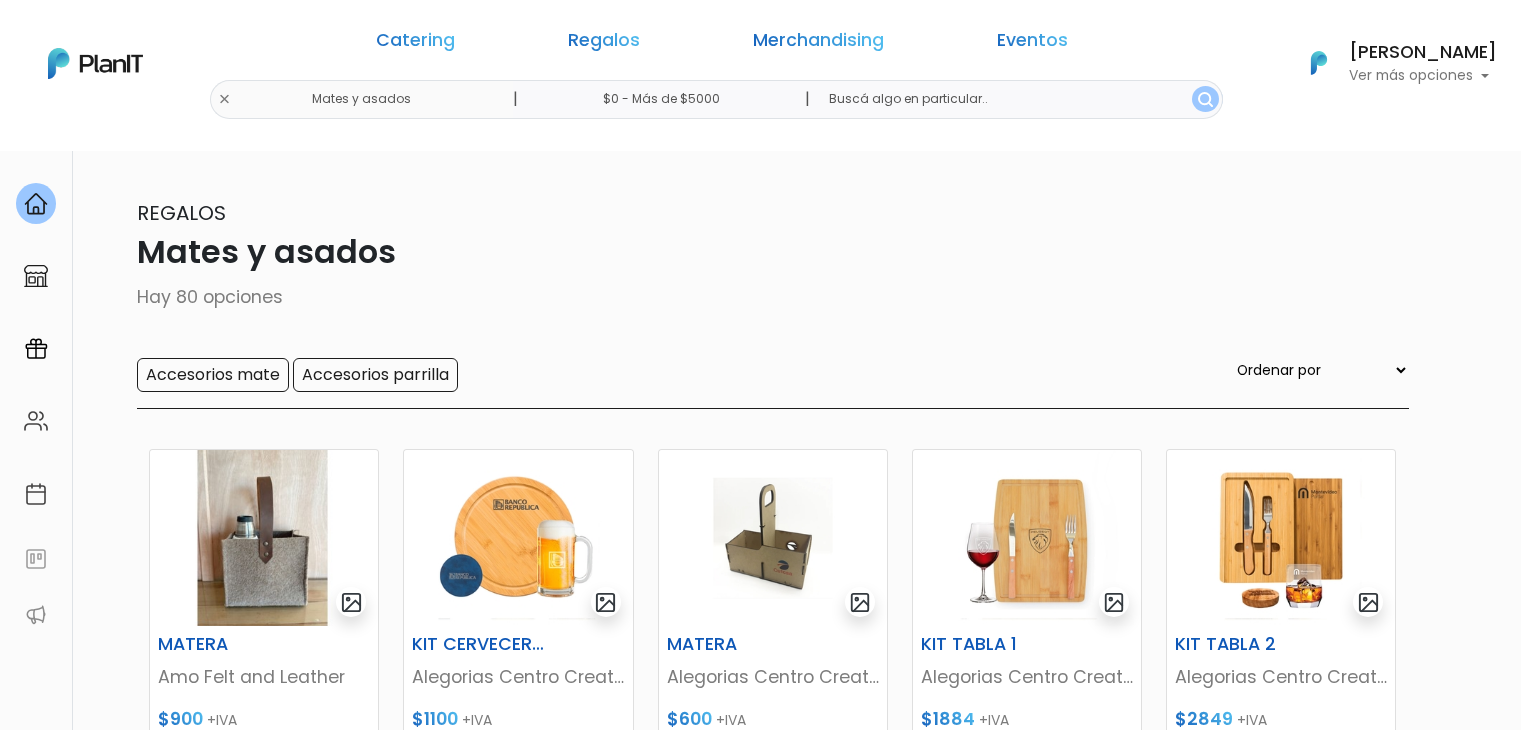 scroll, scrollTop: 0, scrollLeft: 0, axis: both 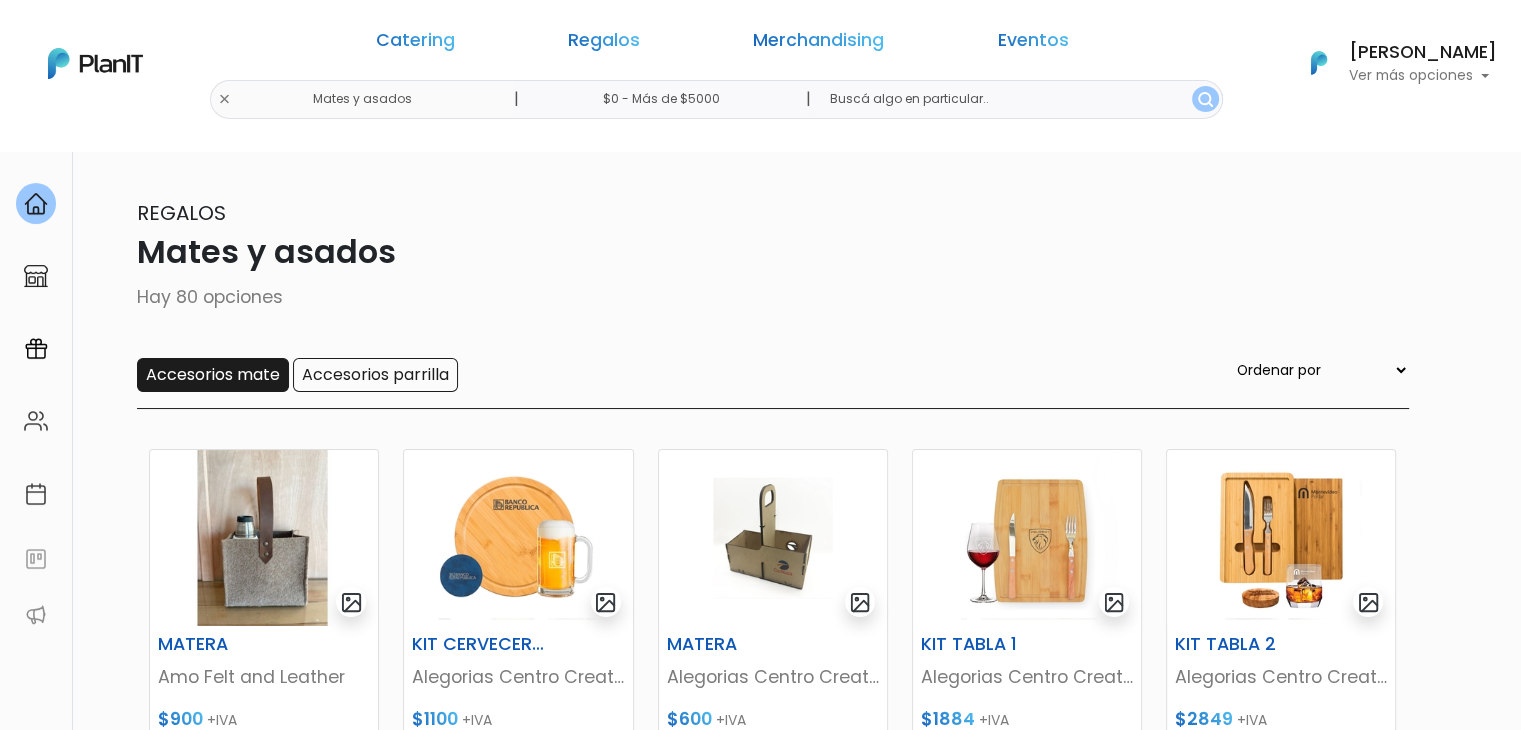click on "Accesorios mate" at bounding box center (213, 375) 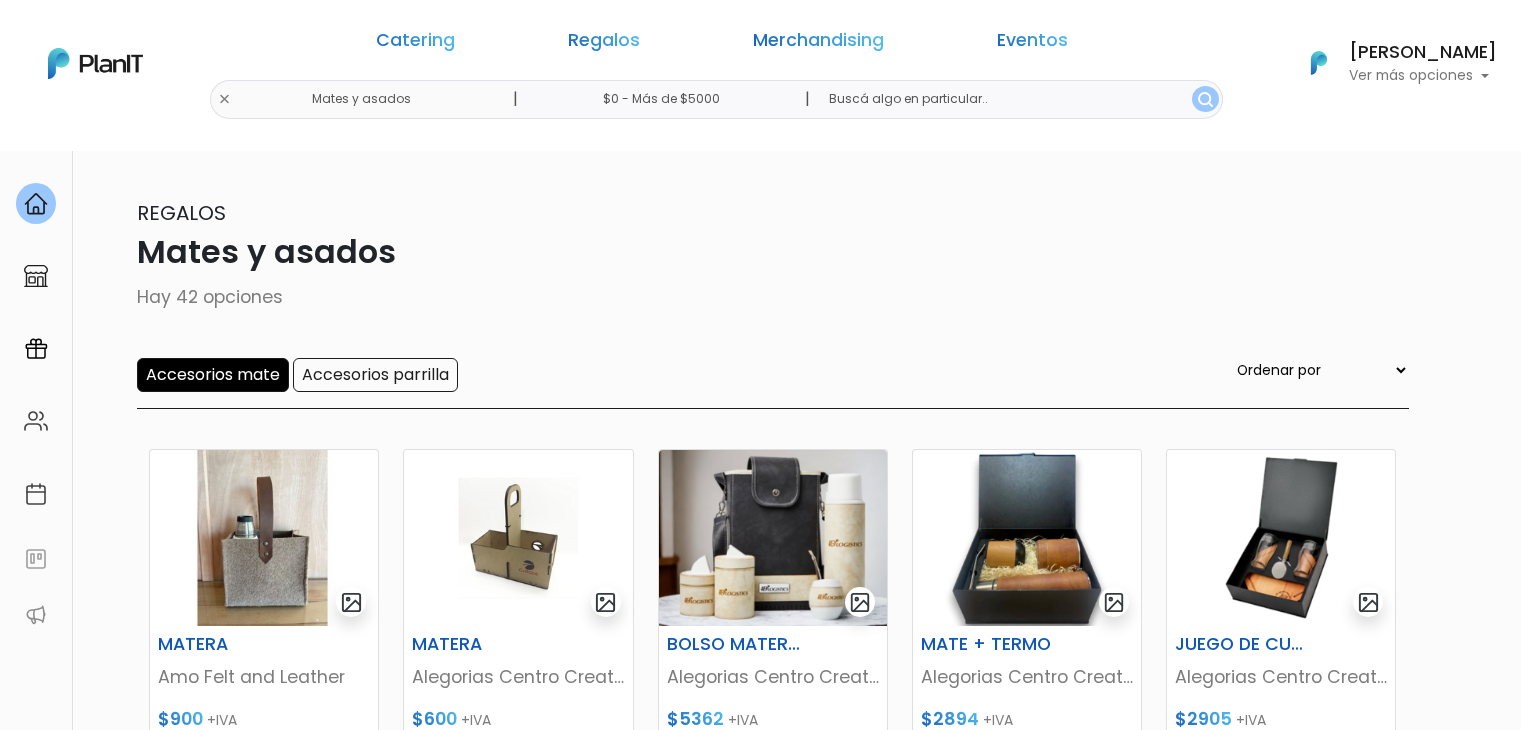 scroll, scrollTop: 0, scrollLeft: 0, axis: both 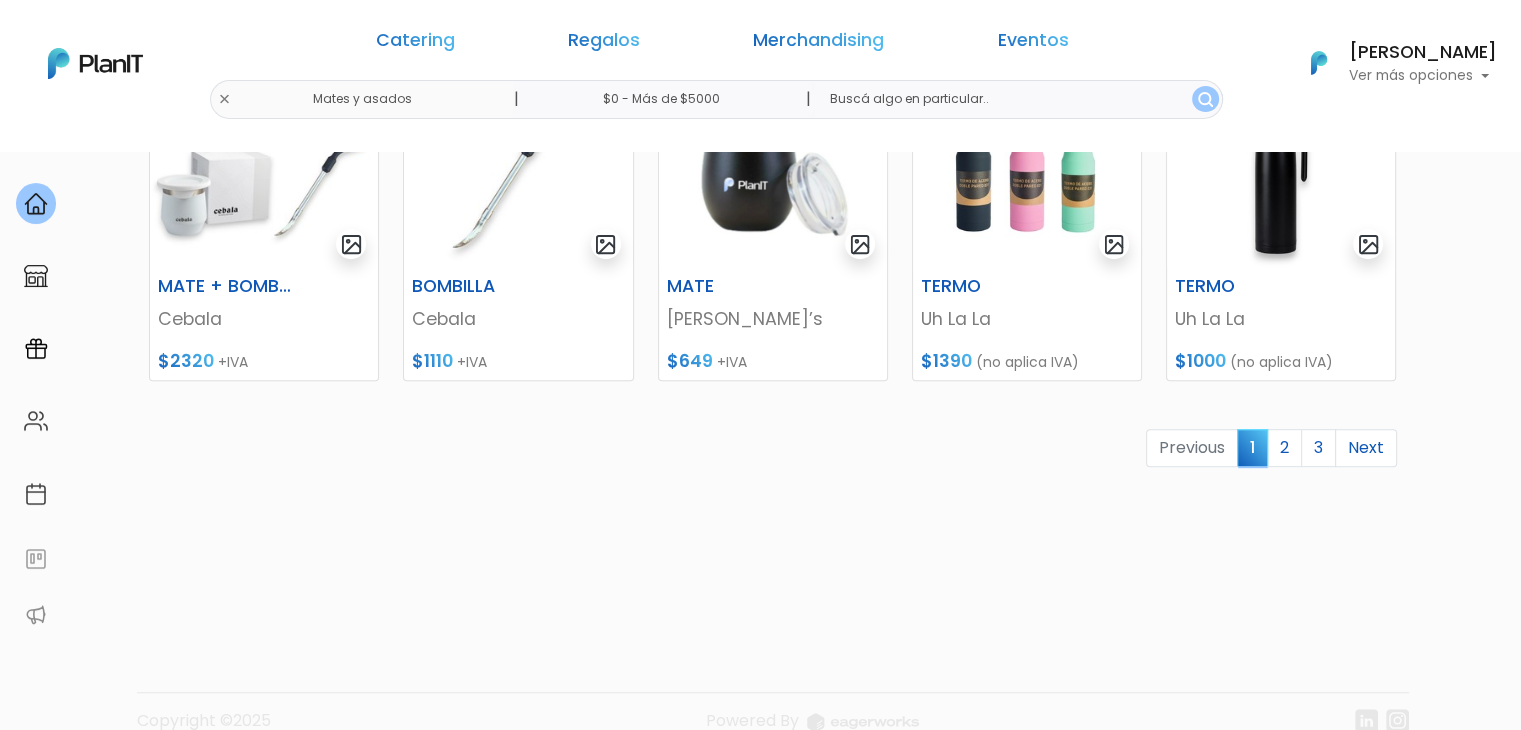 drag, startPoint x: 1530, startPoint y: 58, endPoint x: 1535, endPoint y: 449, distance: 391.03198 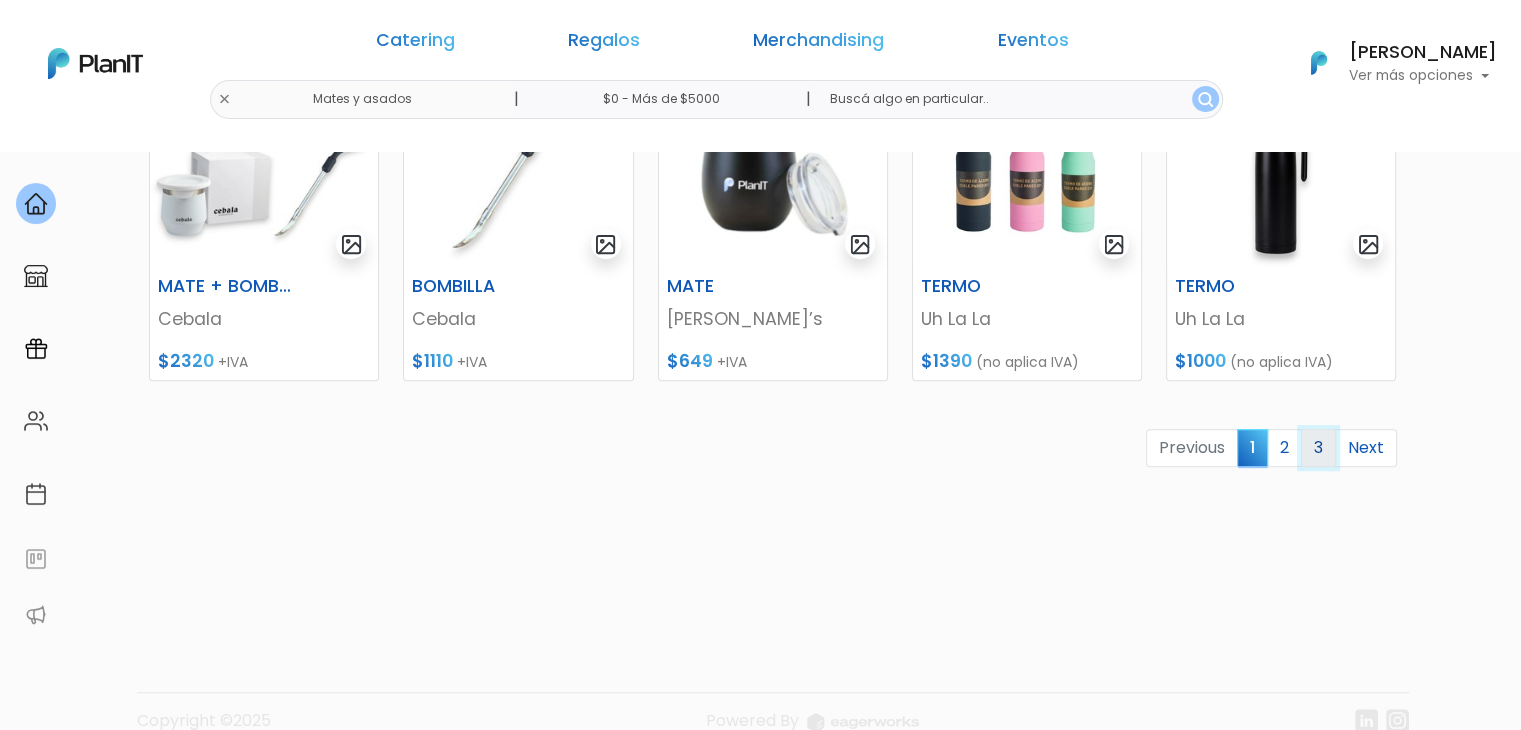click on "3" at bounding box center [1318, 448] 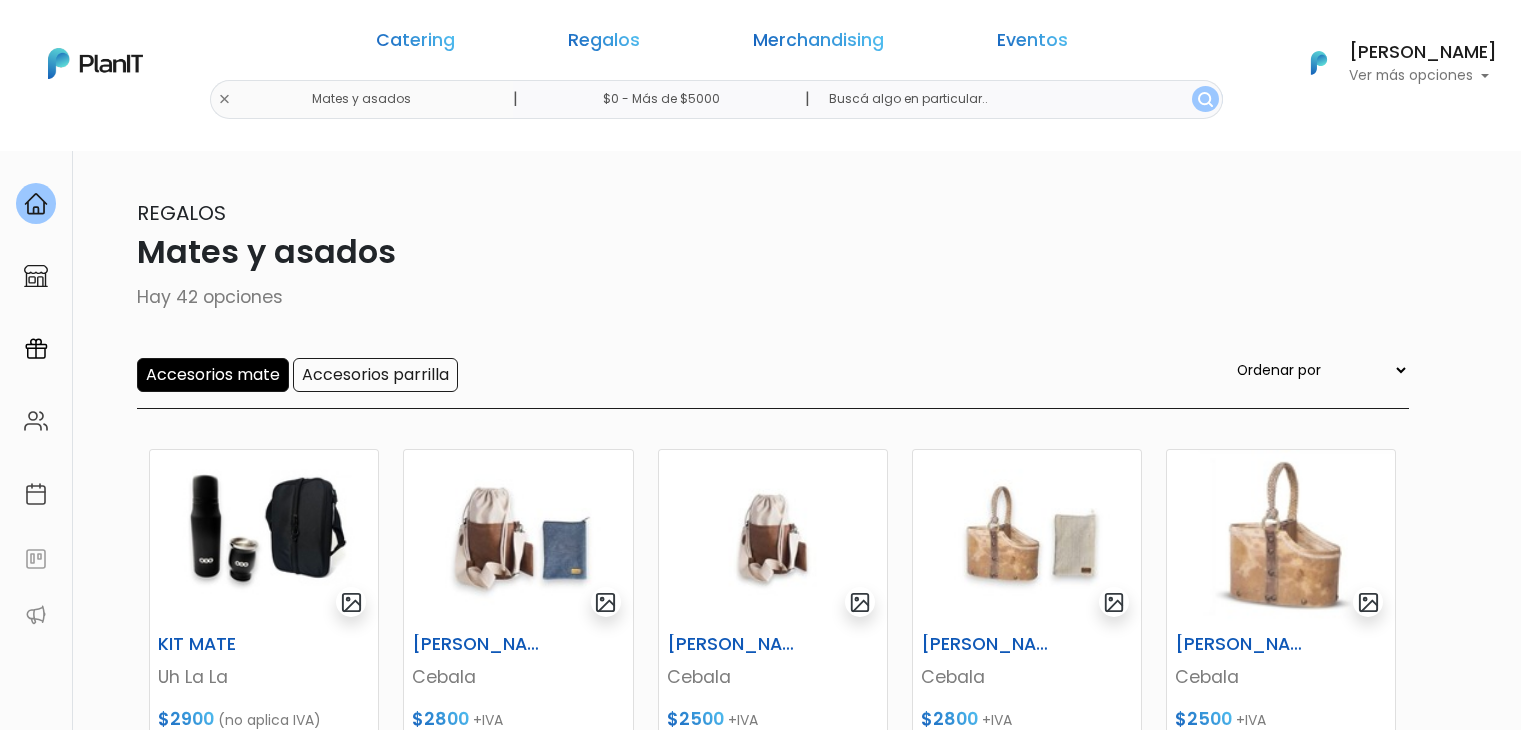 scroll, scrollTop: 0, scrollLeft: 0, axis: both 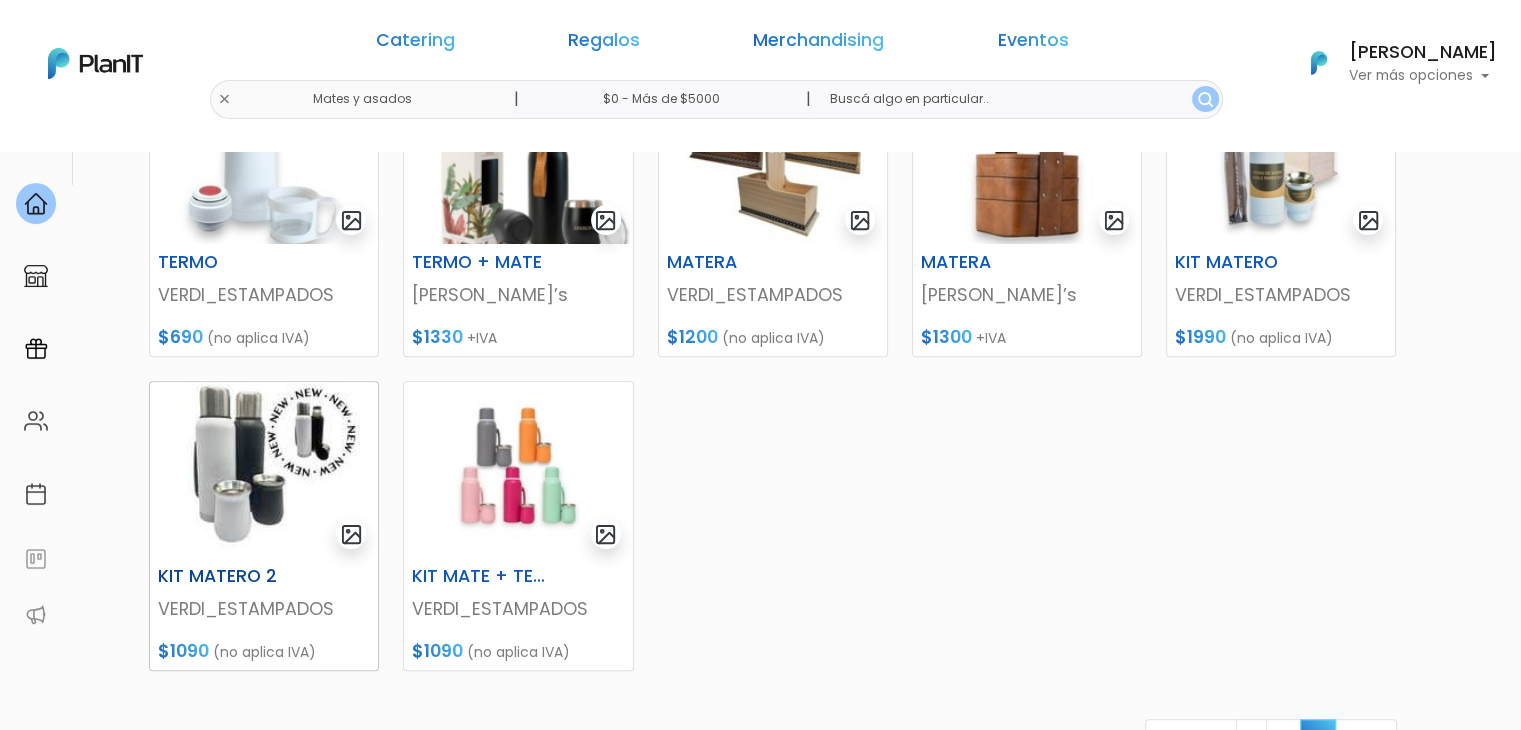 click at bounding box center (264, 470) 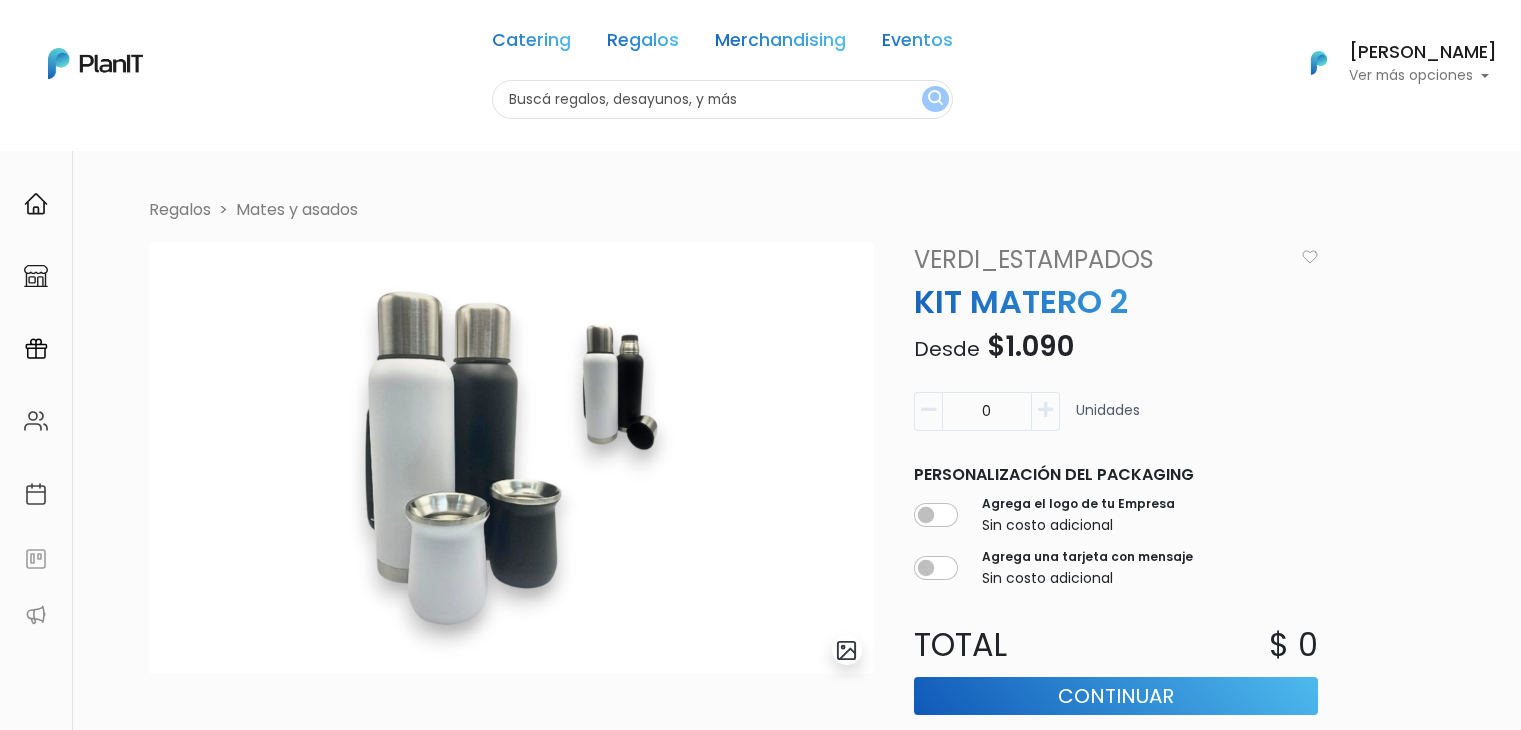 scroll, scrollTop: 0, scrollLeft: 0, axis: both 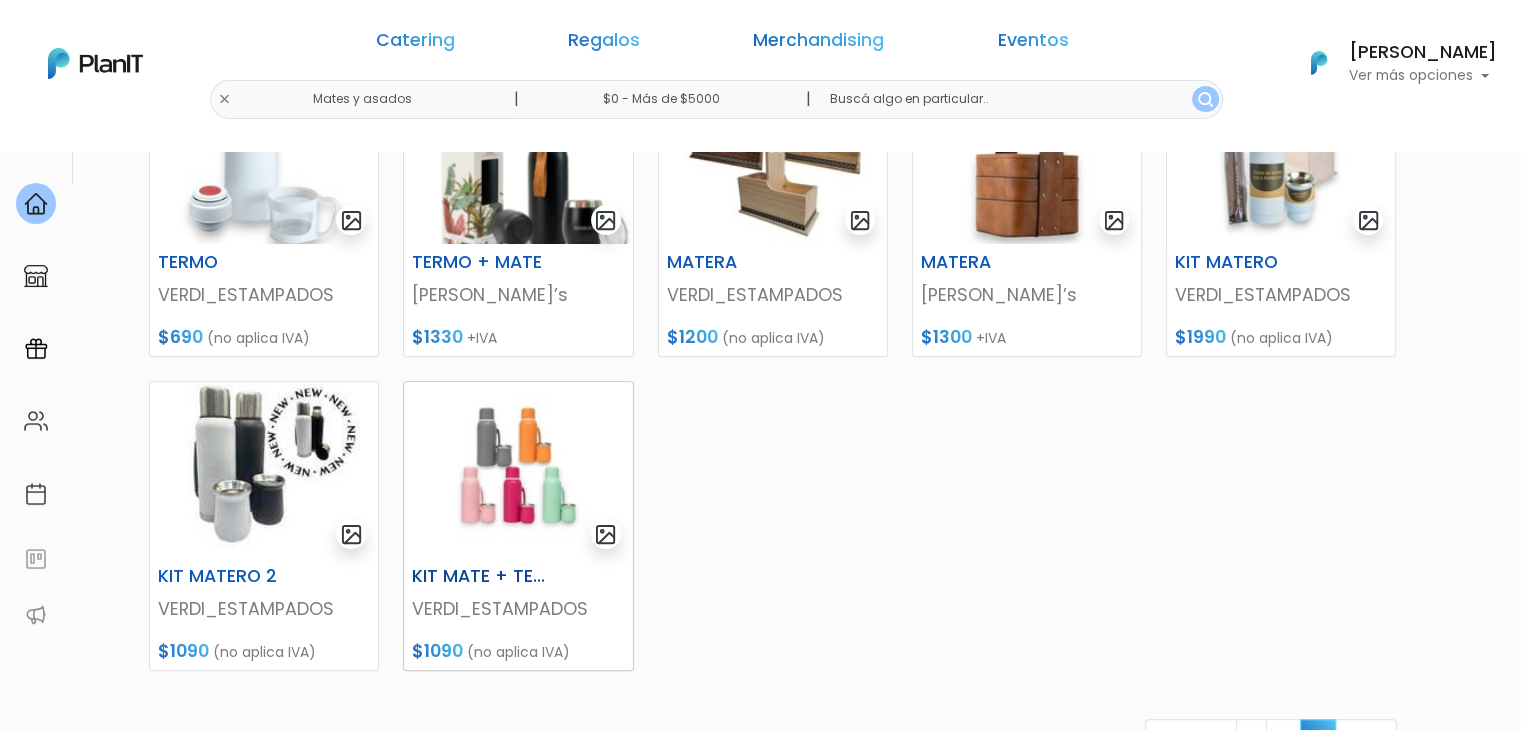 click at bounding box center (518, 470) 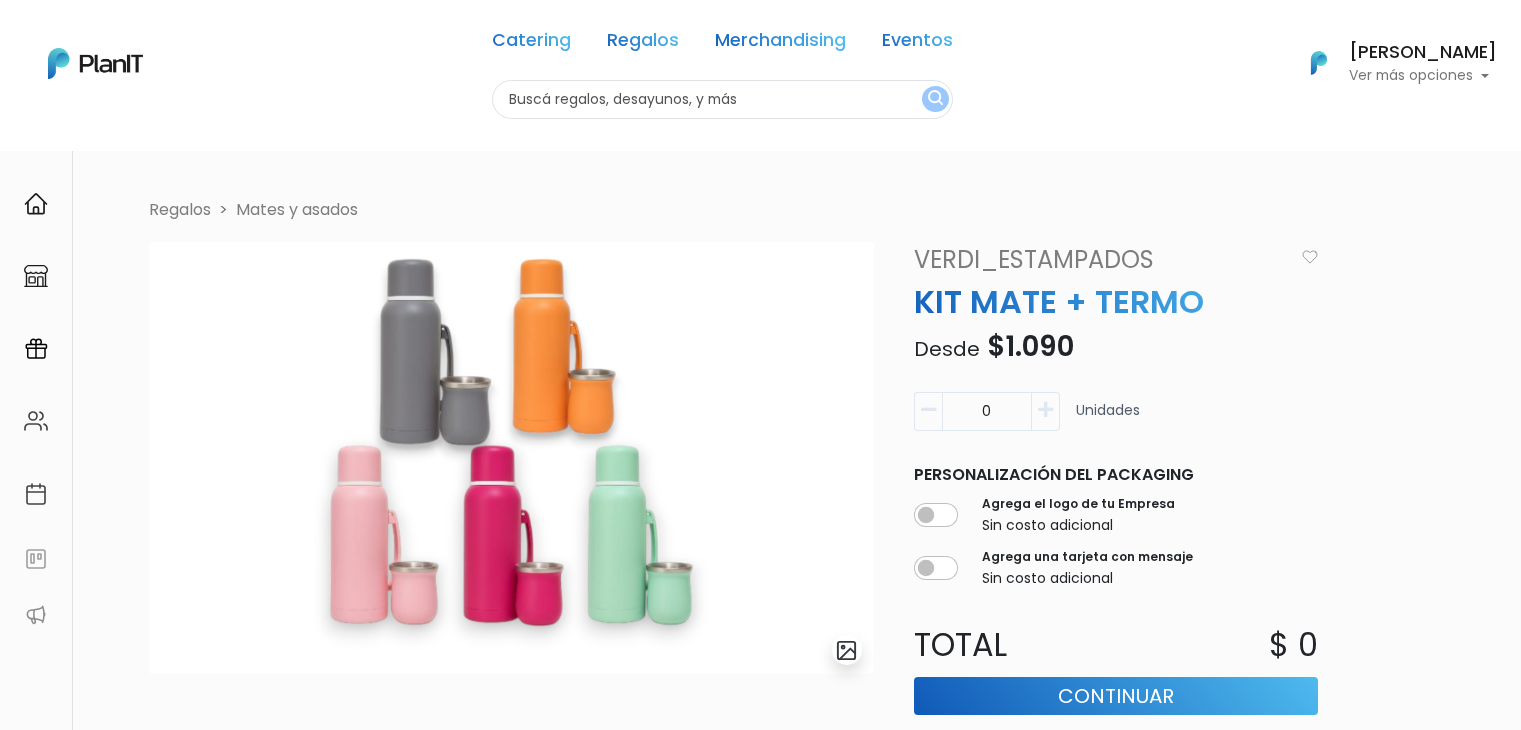 scroll, scrollTop: 0, scrollLeft: 0, axis: both 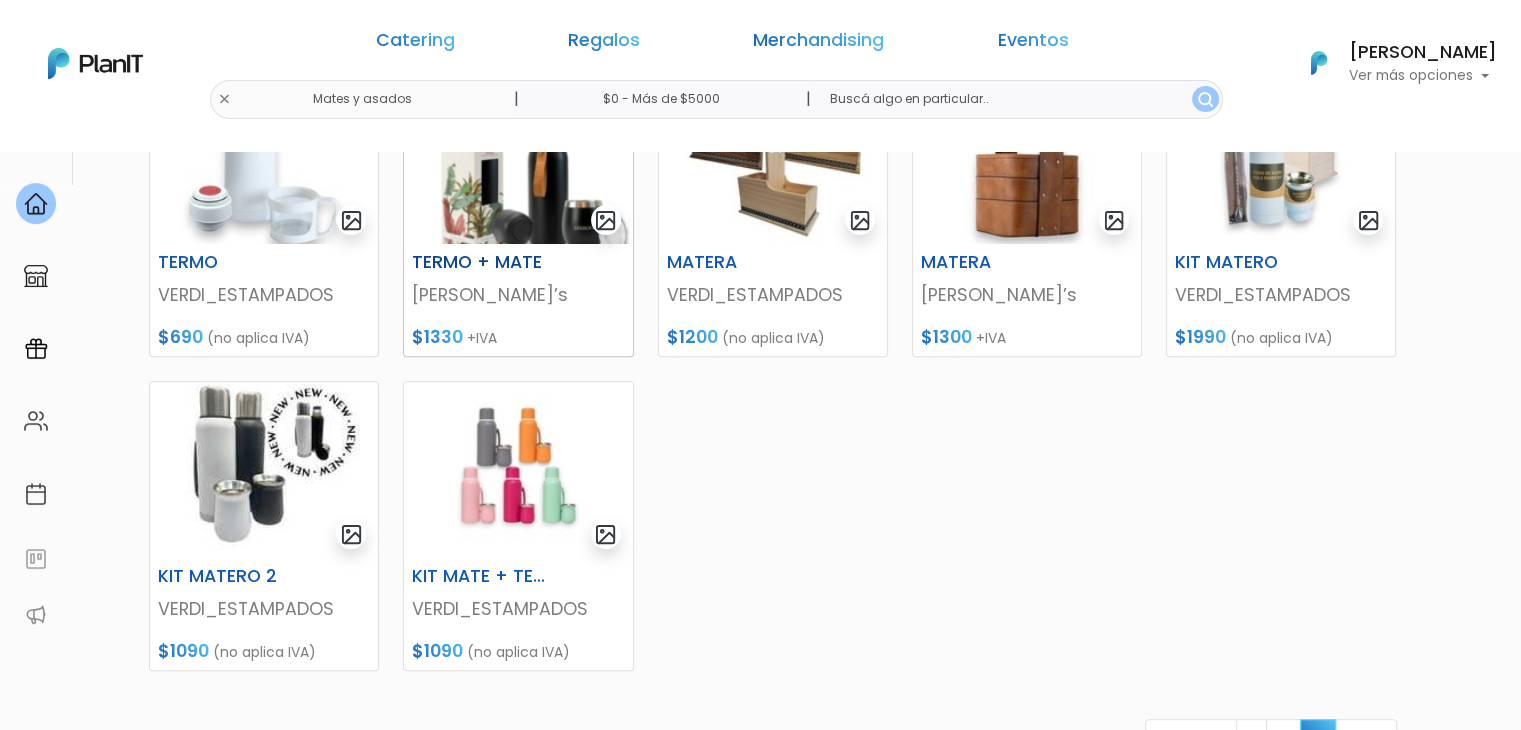 click at bounding box center [518, 156] 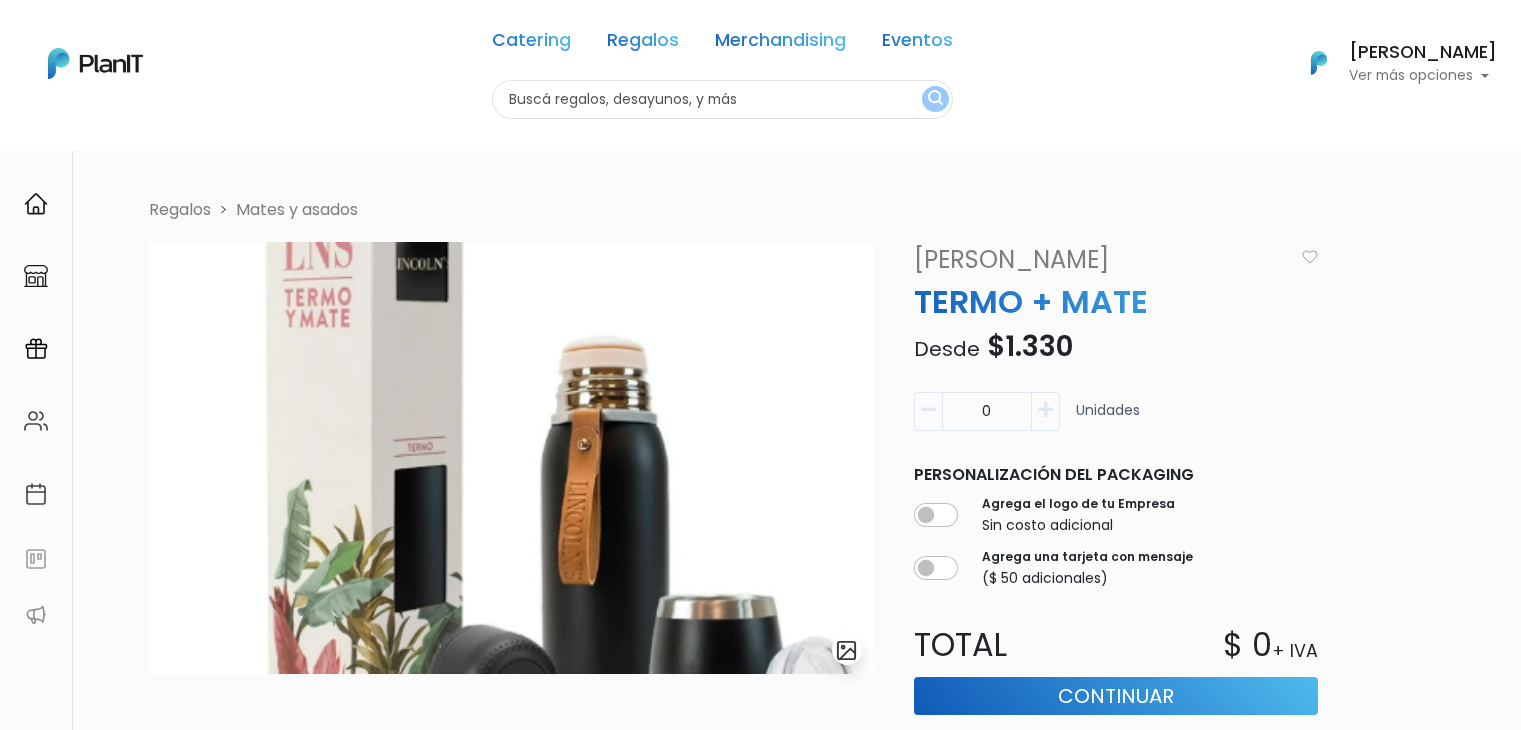 scroll, scrollTop: 0, scrollLeft: 0, axis: both 